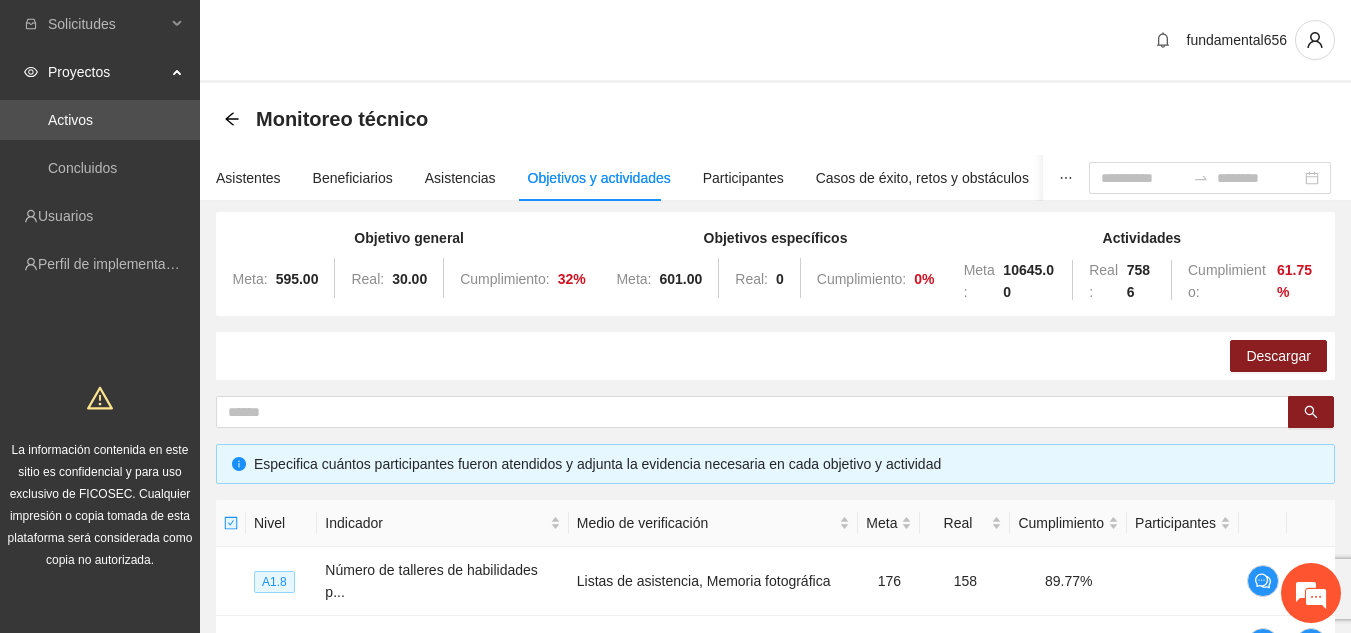 scroll, scrollTop: 676, scrollLeft: 0, axis: vertical 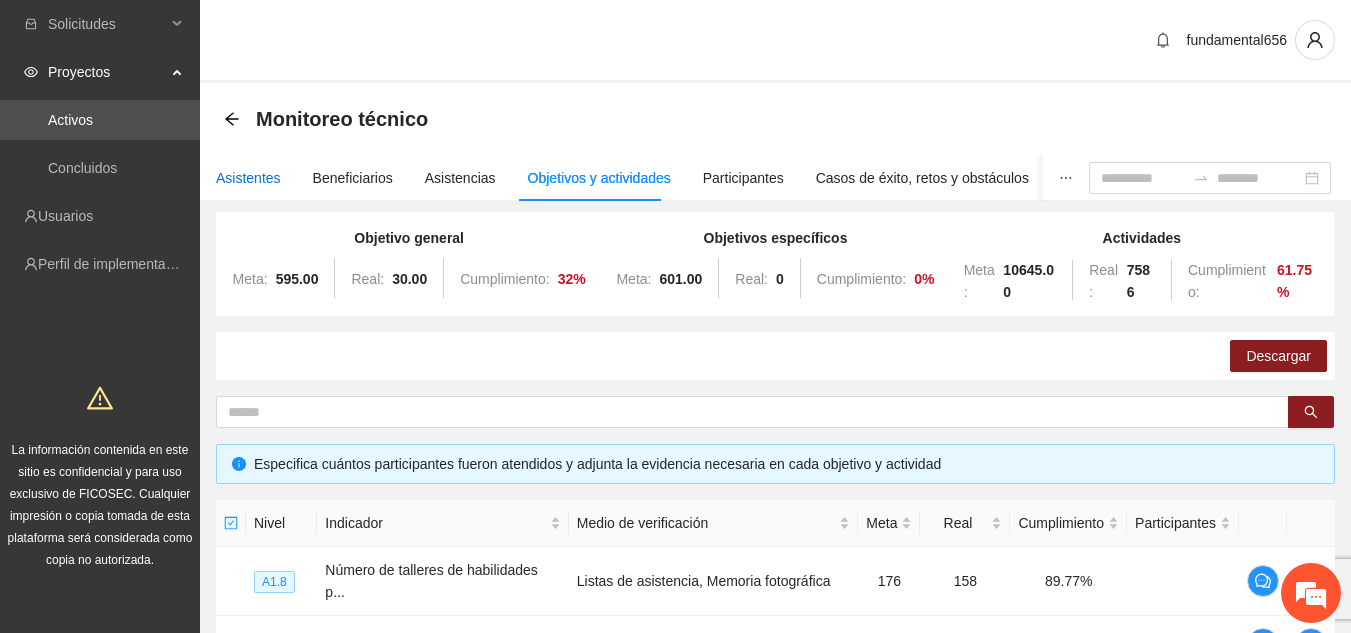 click on "Asistentes" at bounding box center (248, 178) 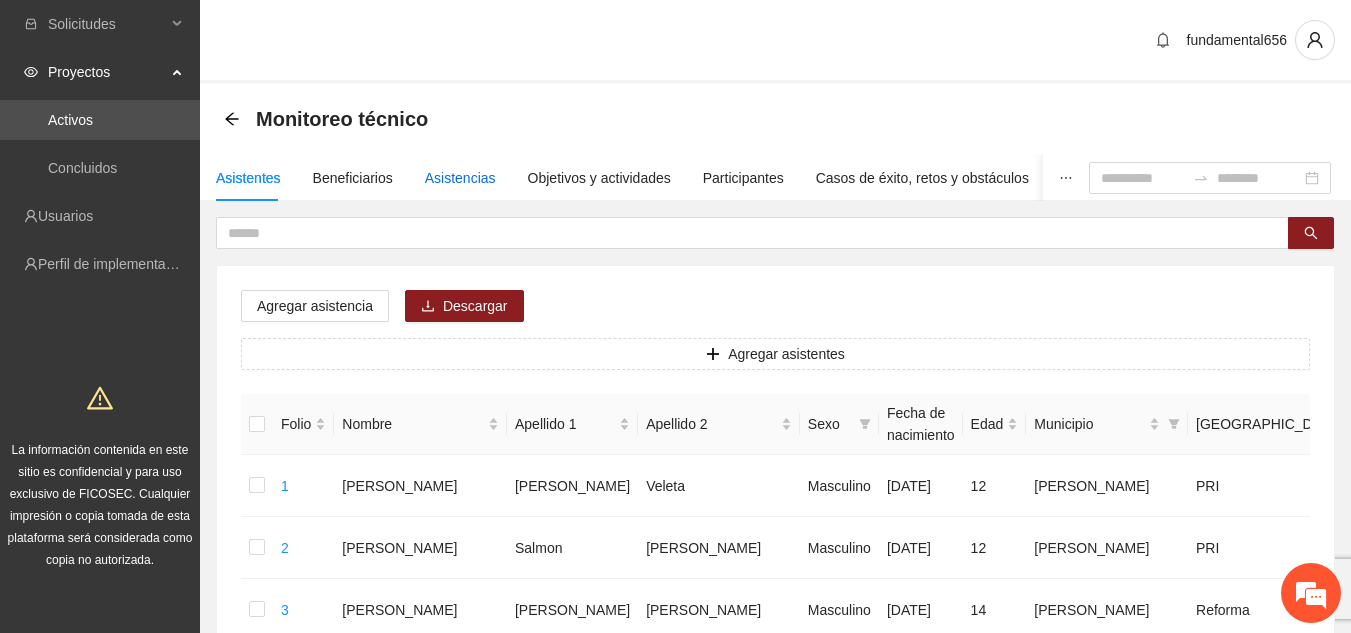 click on "Asistencias" at bounding box center [460, 178] 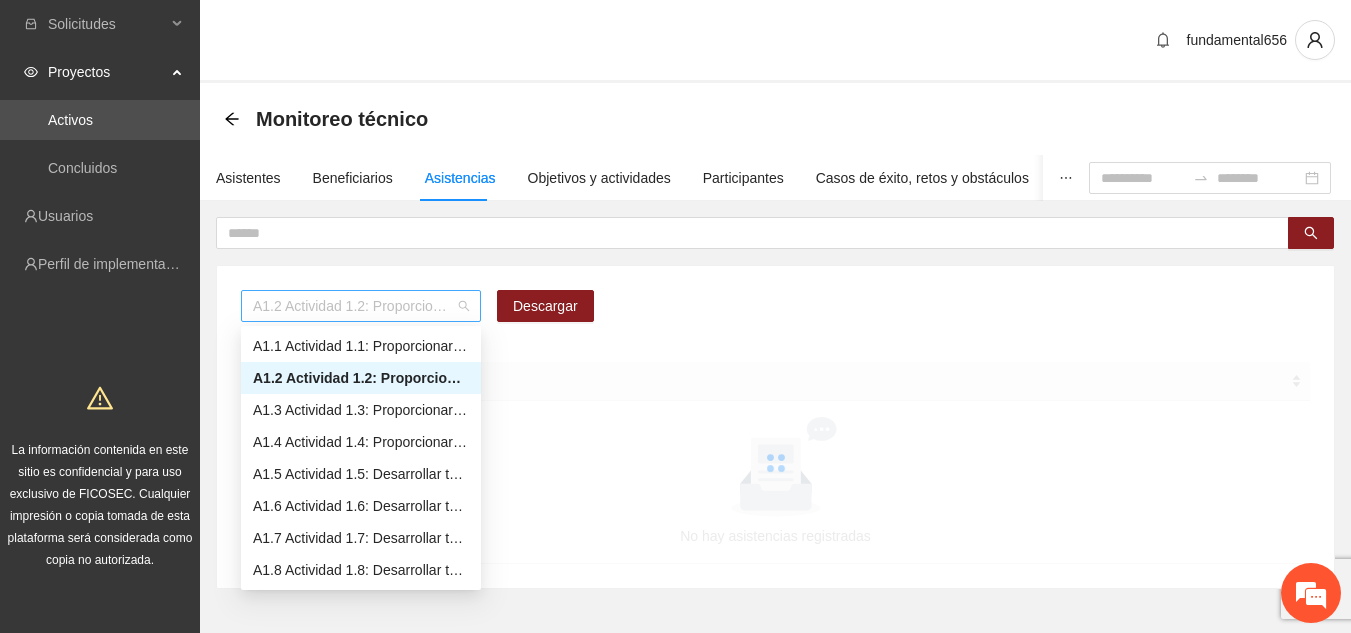 click on "A1.2 Actividad 1.2:  Proporcionar terapias cognitivo-conductuales a adolescentes y jóvenes con consumo de sustancia y/o comportamiento agresivo en  Cuauhtémoc" at bounding box center [361, 306] 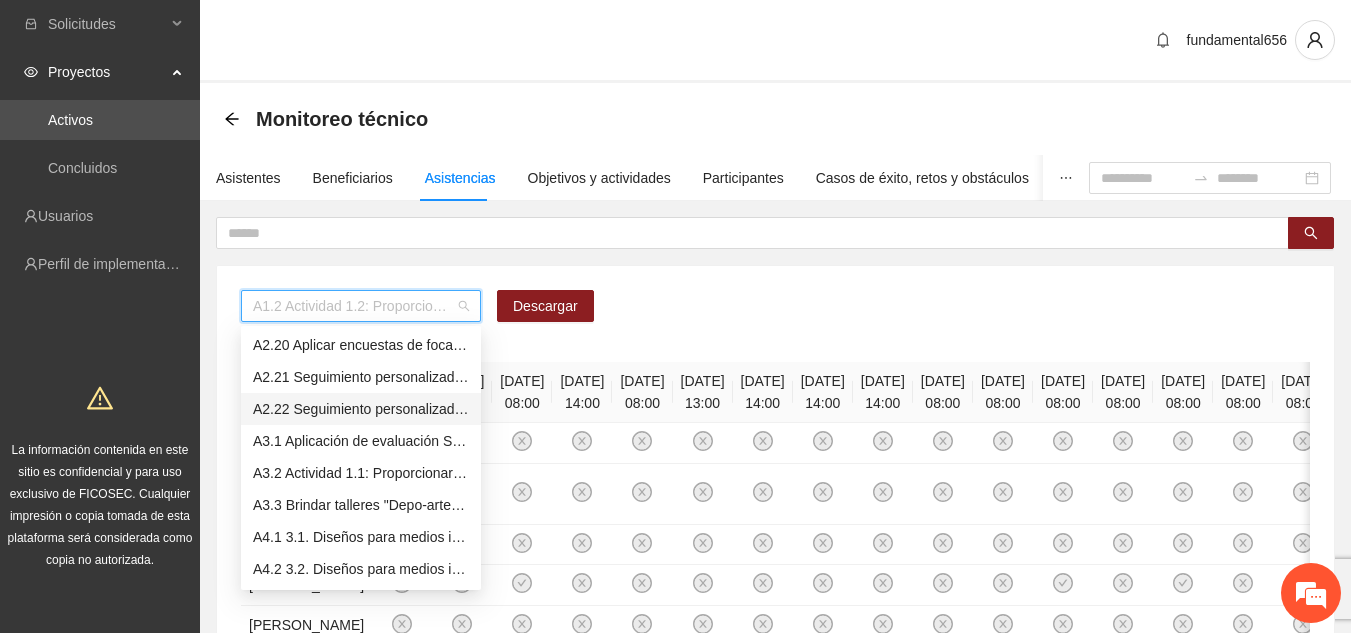 scroll, scrollTop: 1190, scrollLeft: 0, axis: vertical 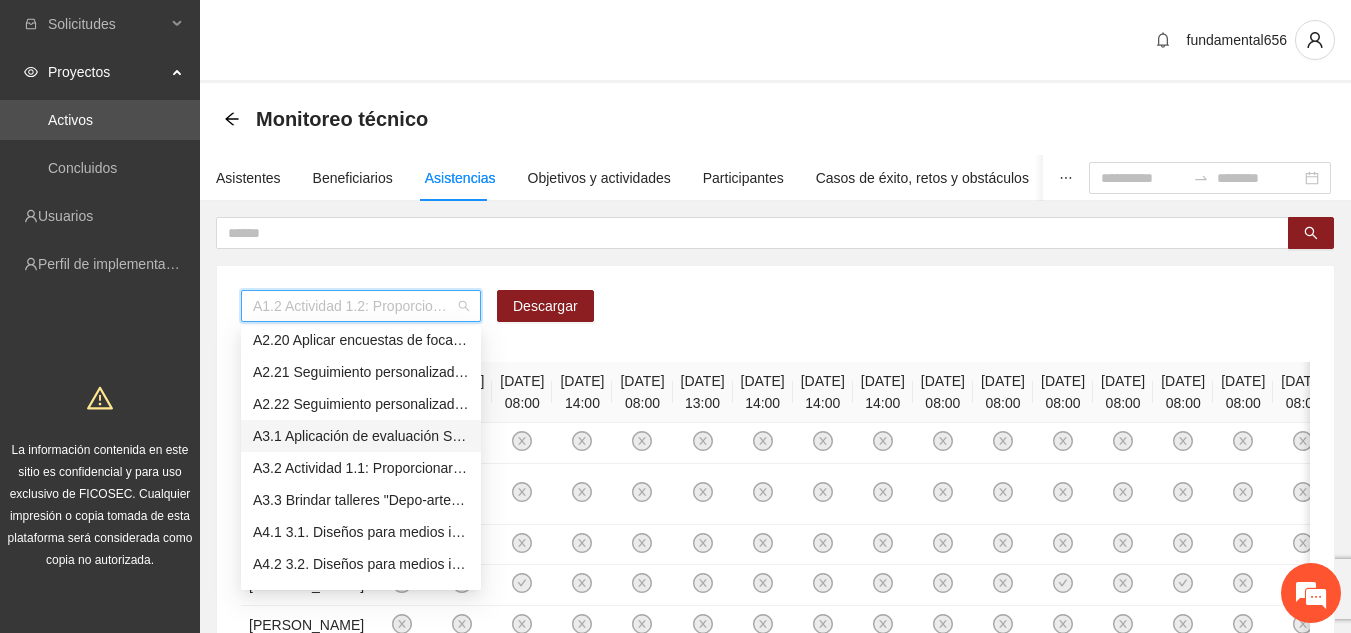 click on "A3.1 Aplicación de evaluación SENA a NNA de Aquiles Serdán" at bounding box center (361, 436) 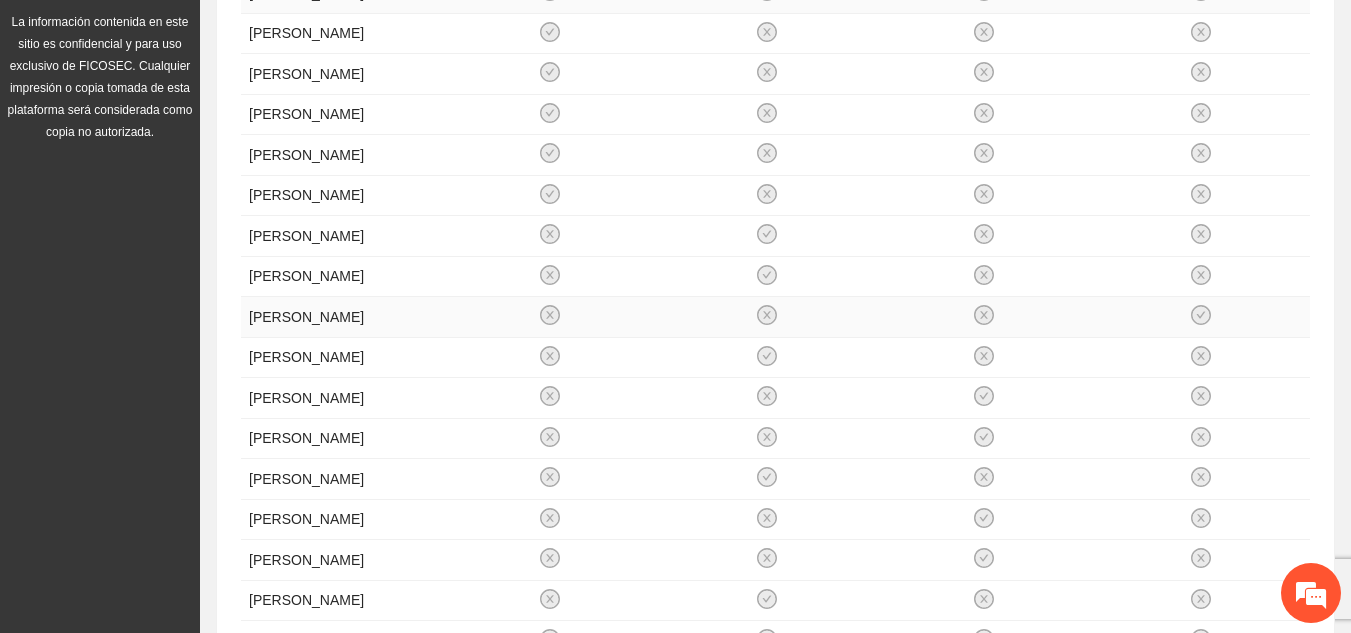scroll, scrollTop: 0, scrollLeft: 0, axis: both 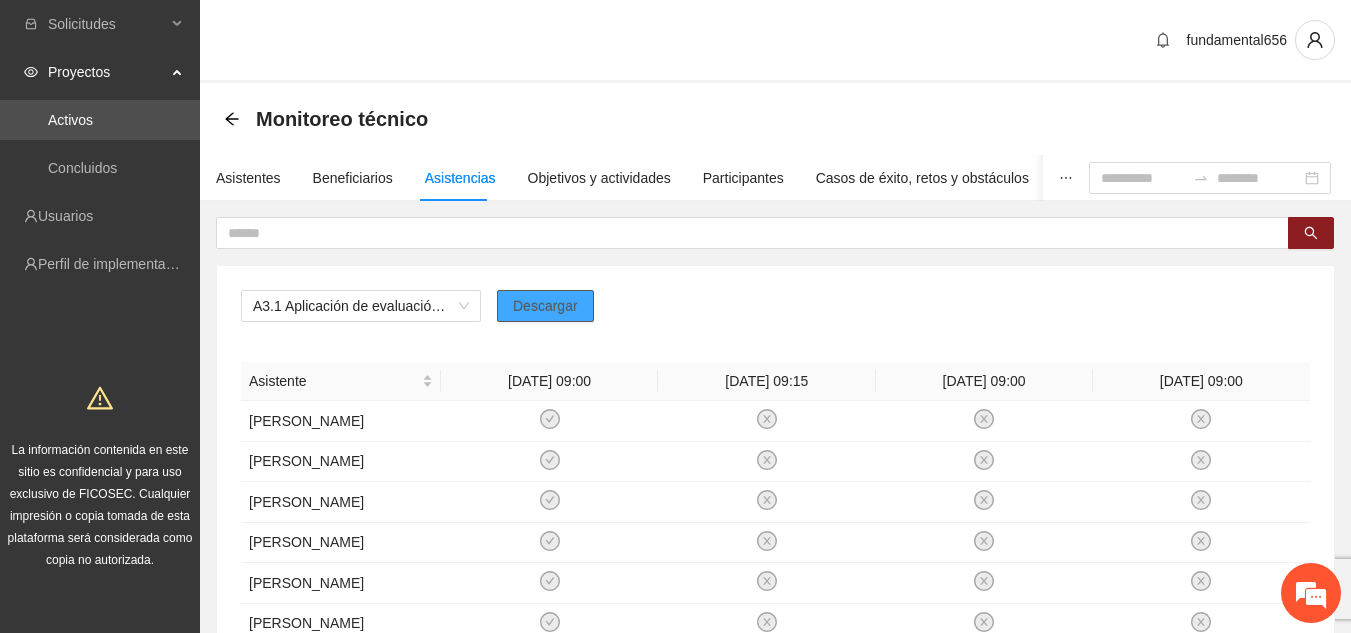 click on "Descargar" at bounding box center (545, 306) 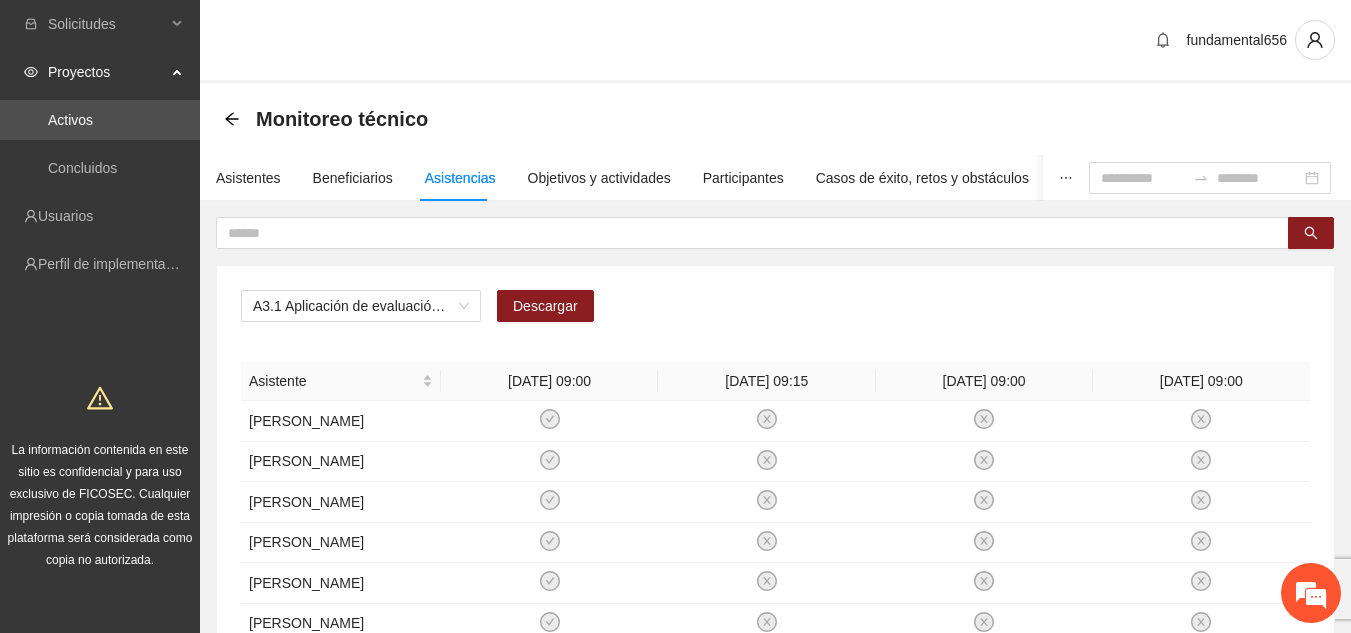 click on "fundamental656" at bounding box center (775, 41) 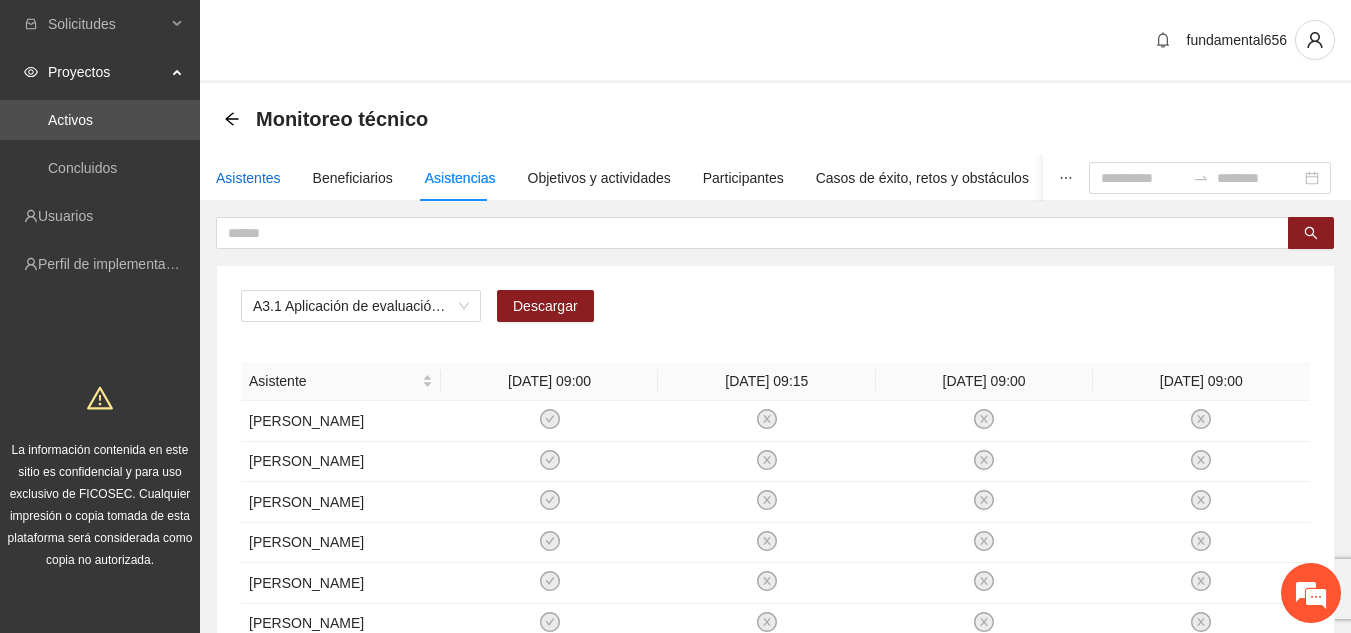 click on "Asistentes" at bounding box center (248, 178) 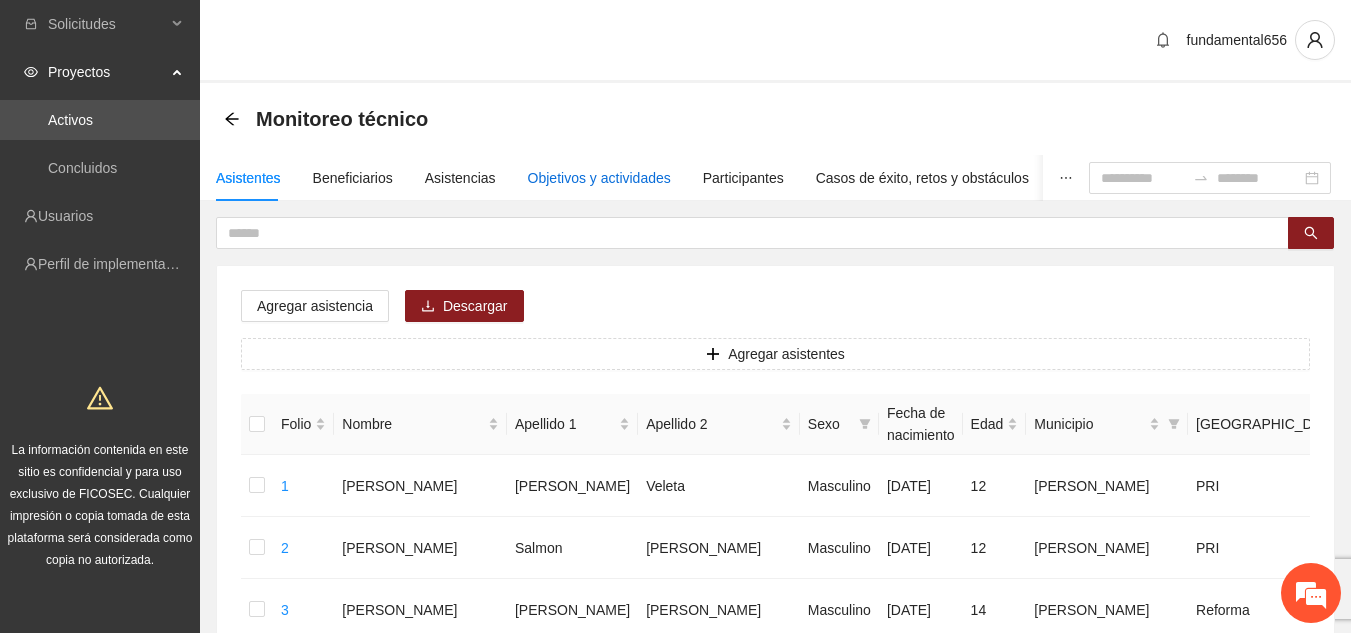 click on "Objetivos y actividades" at bounding box center [599, 178] 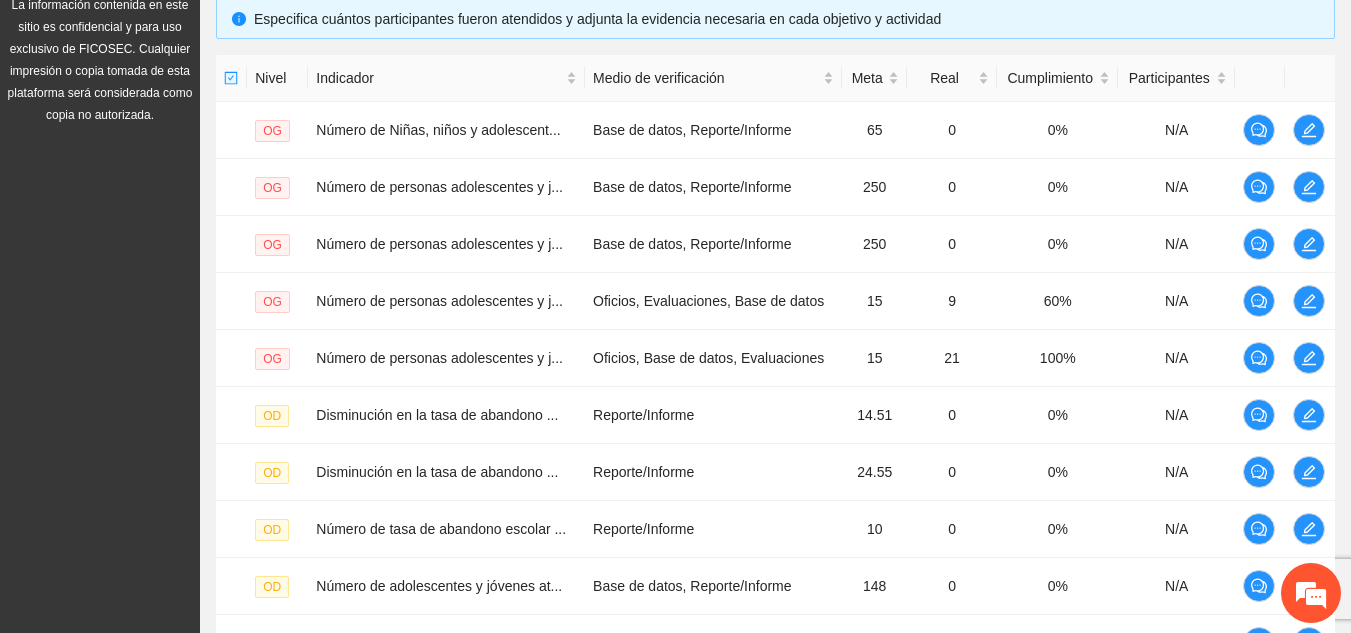 scroll, scrollTop: 446, scrollLeft: 0, axis: vertical 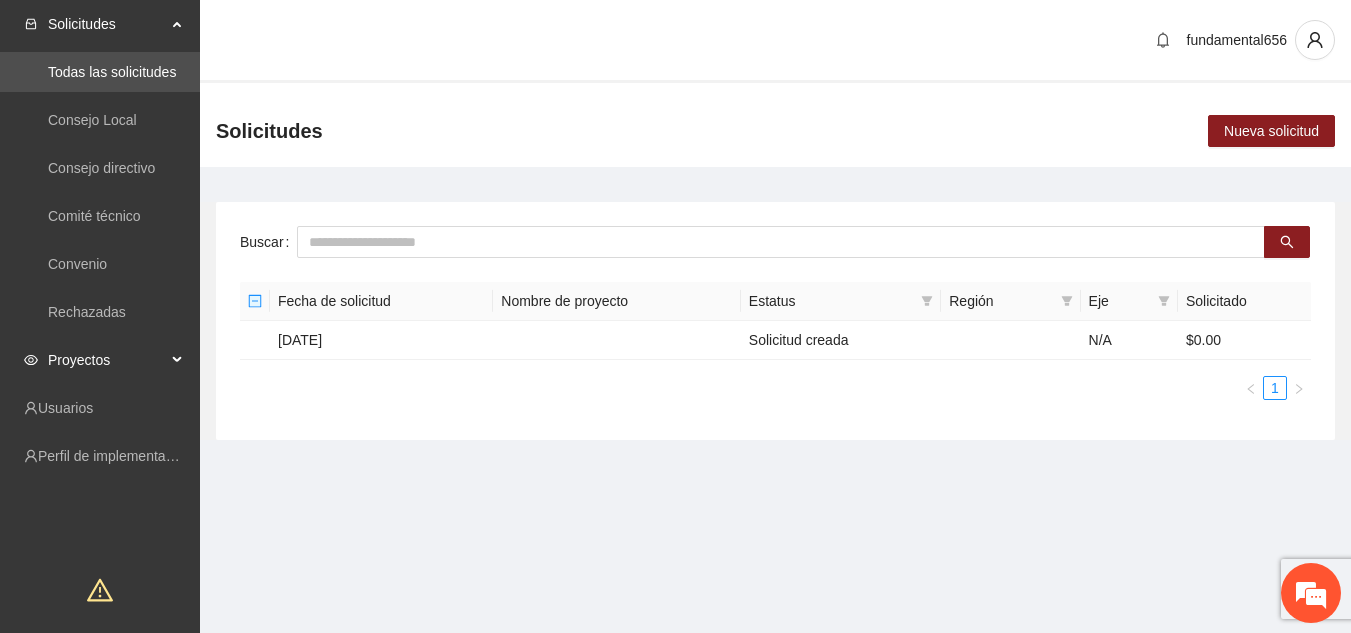 click on "Proyectos" at bounding box center [100, 360] 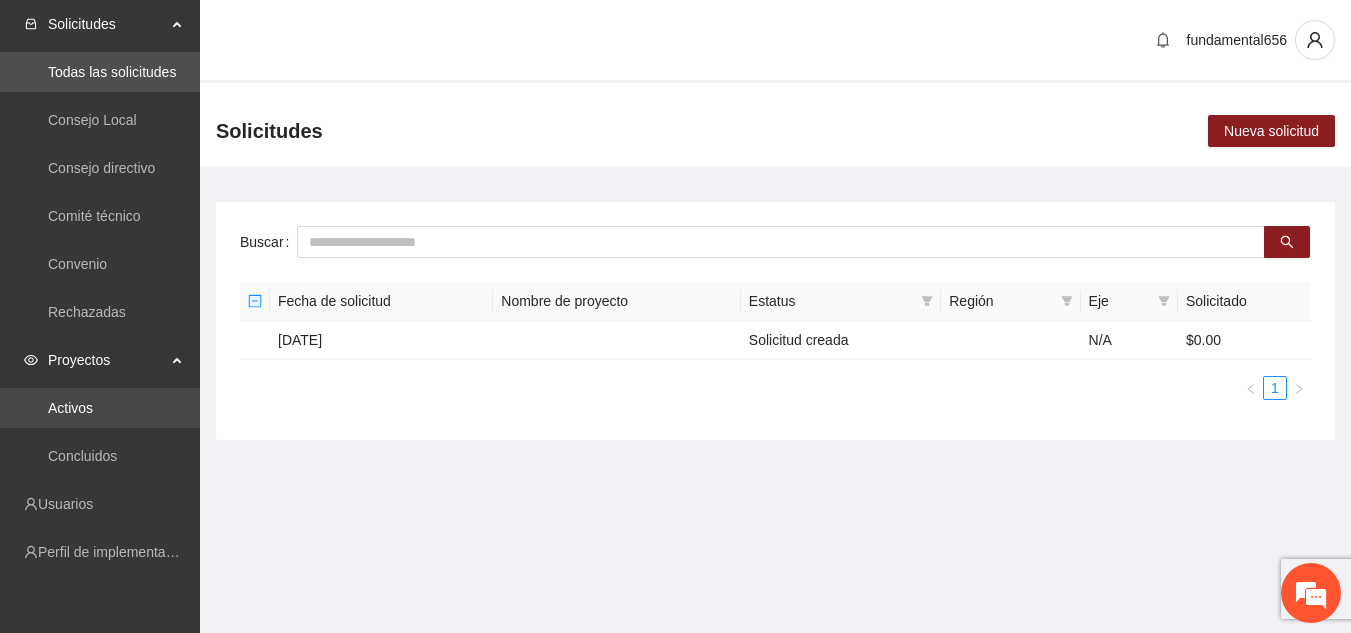 click on "Activos" at bounding box center (70, 408) 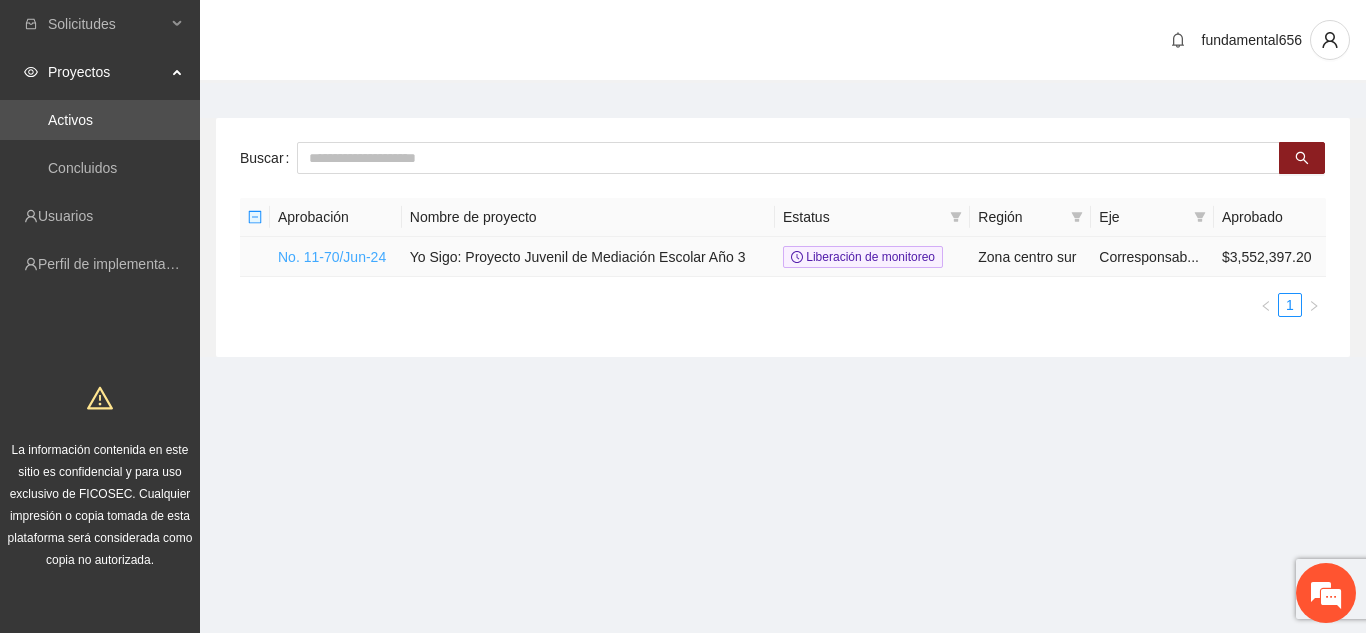 click on "No. 11-70/Jun-24" at bounding box center [332, 257] 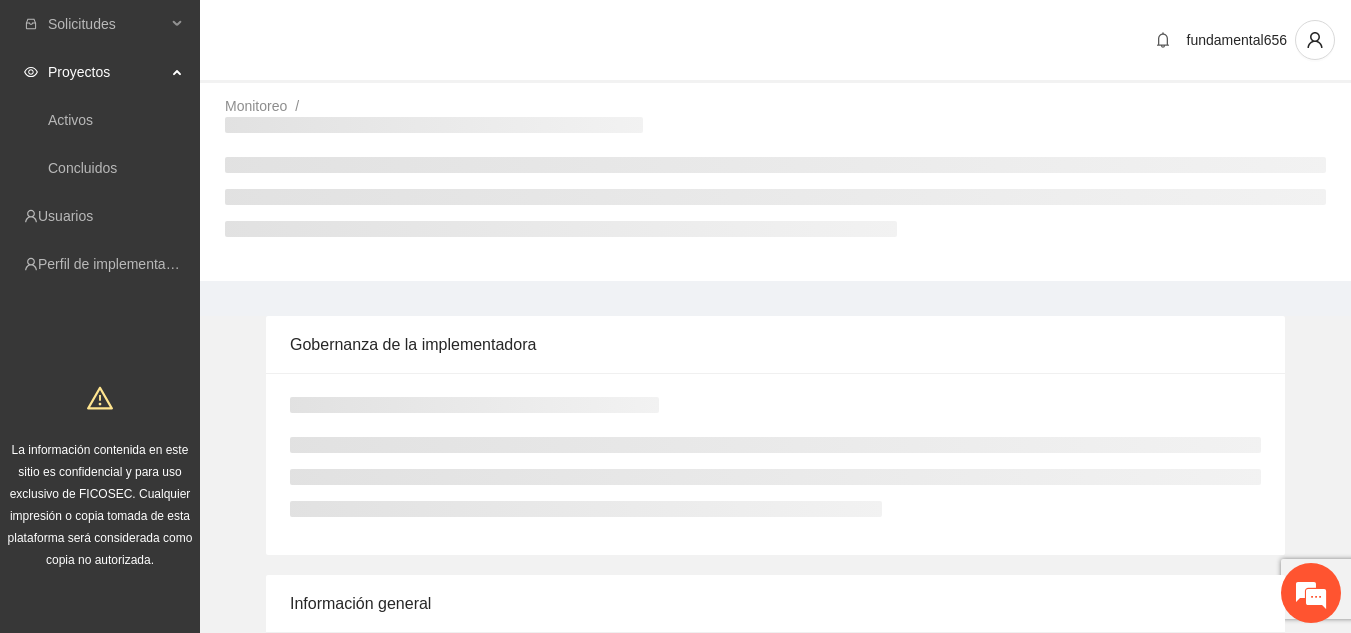scroll, scrollTop: 0, scrollLeft: 0, axis: both 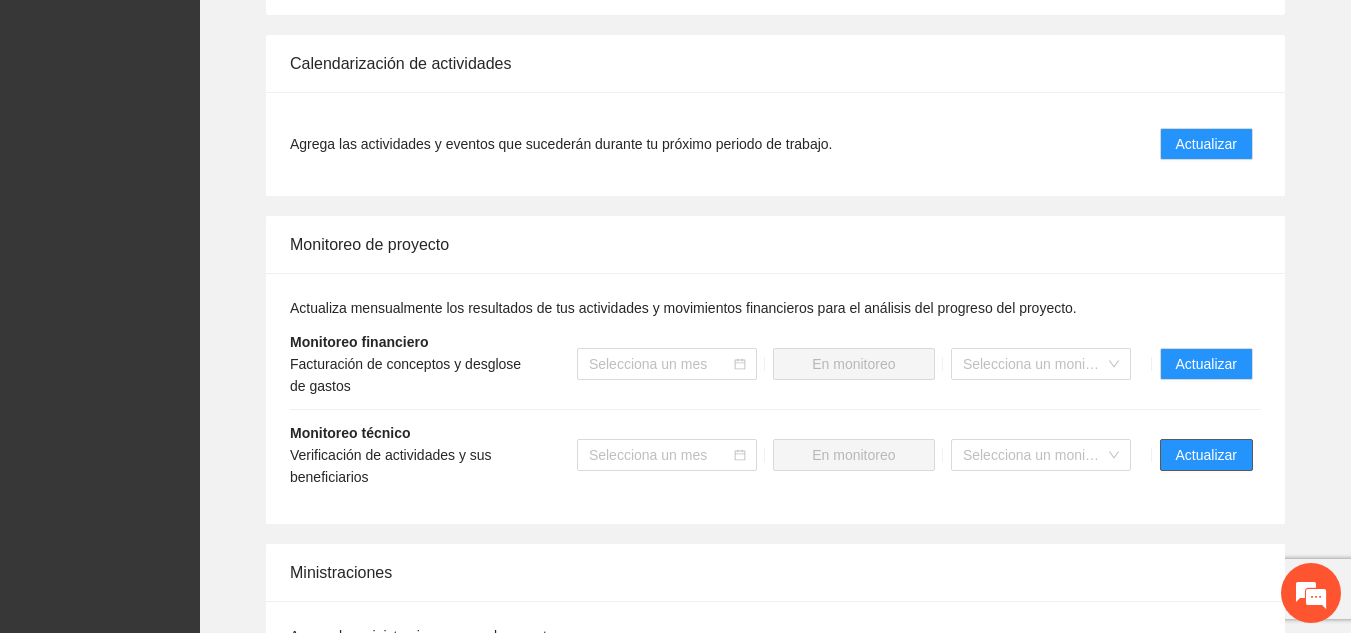 click on "Actualizar" at bounding box center (1206, 455) 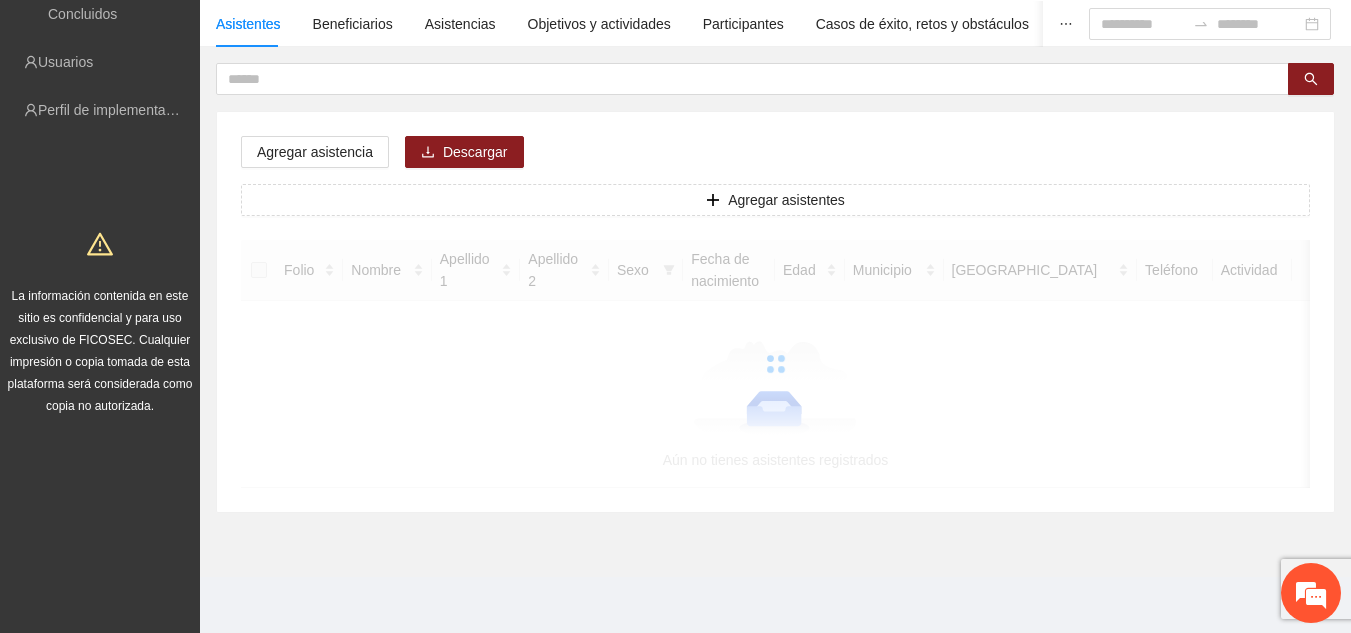 scroll, scrollTop: 0, scrollLeft: 0, axis: both 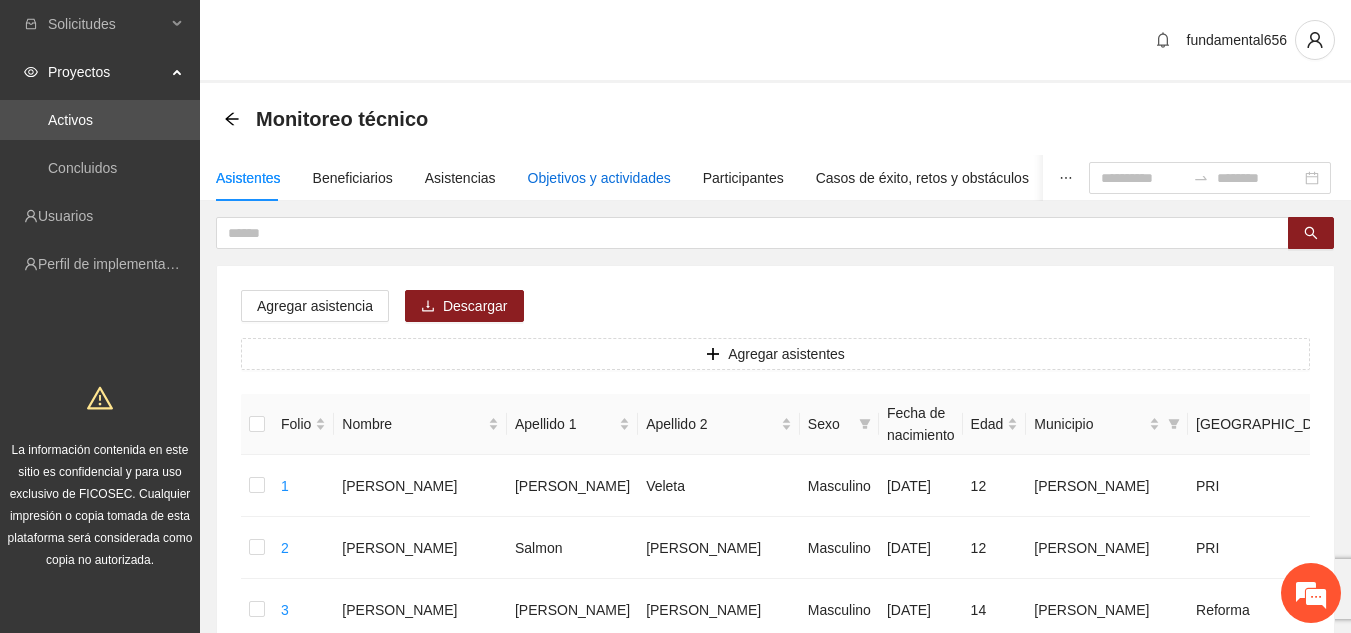 click on "Objetivos y actividades" at bounding box center (599, 178) 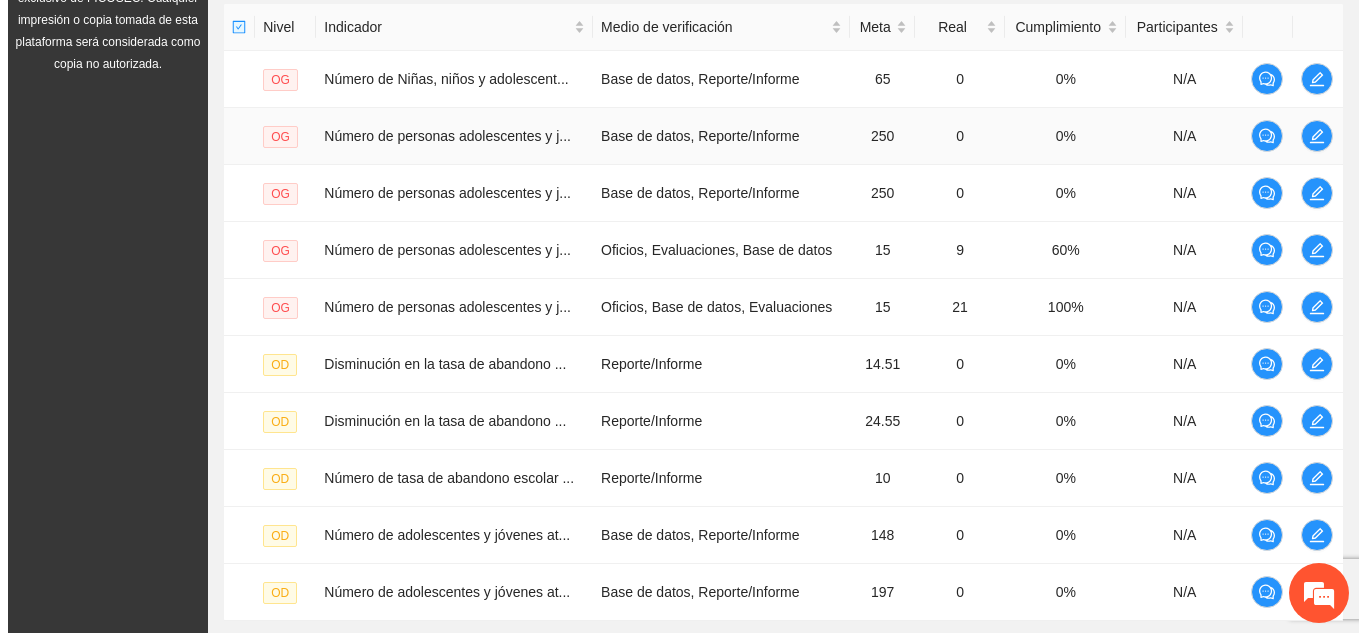 scroll, scrollTop: 676, scrollLeft: 0, axis: vertical 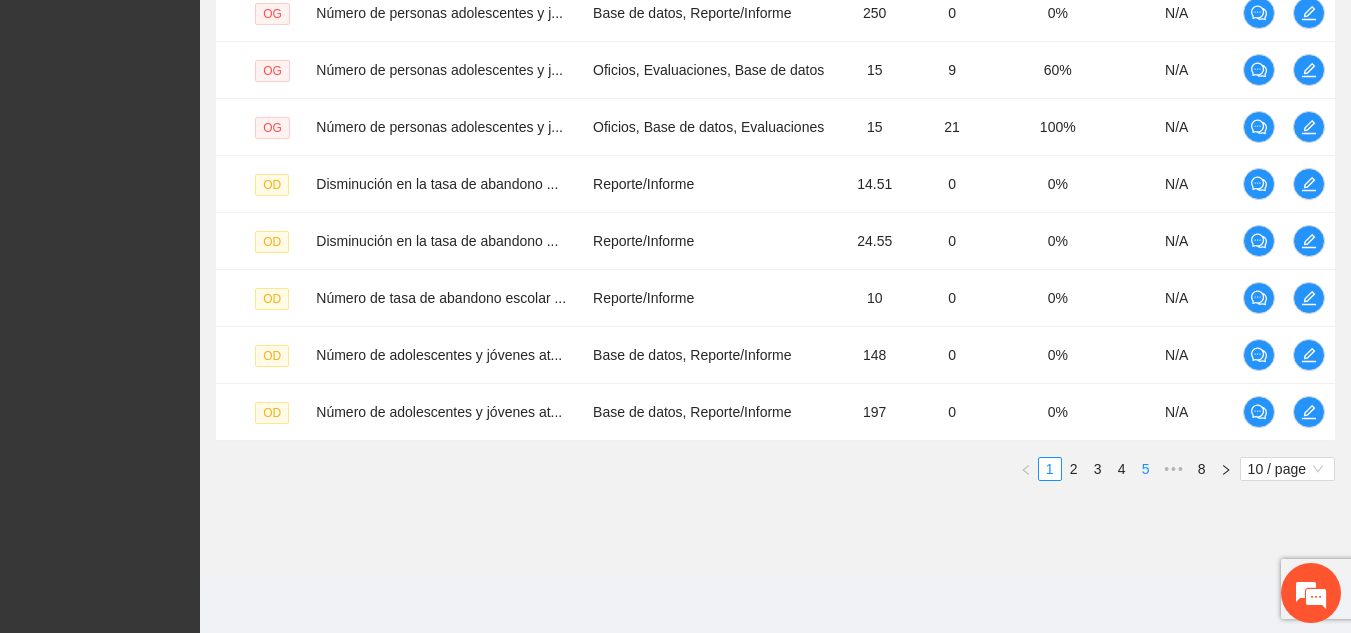 click on "5" at bounding box center (1146, 469) 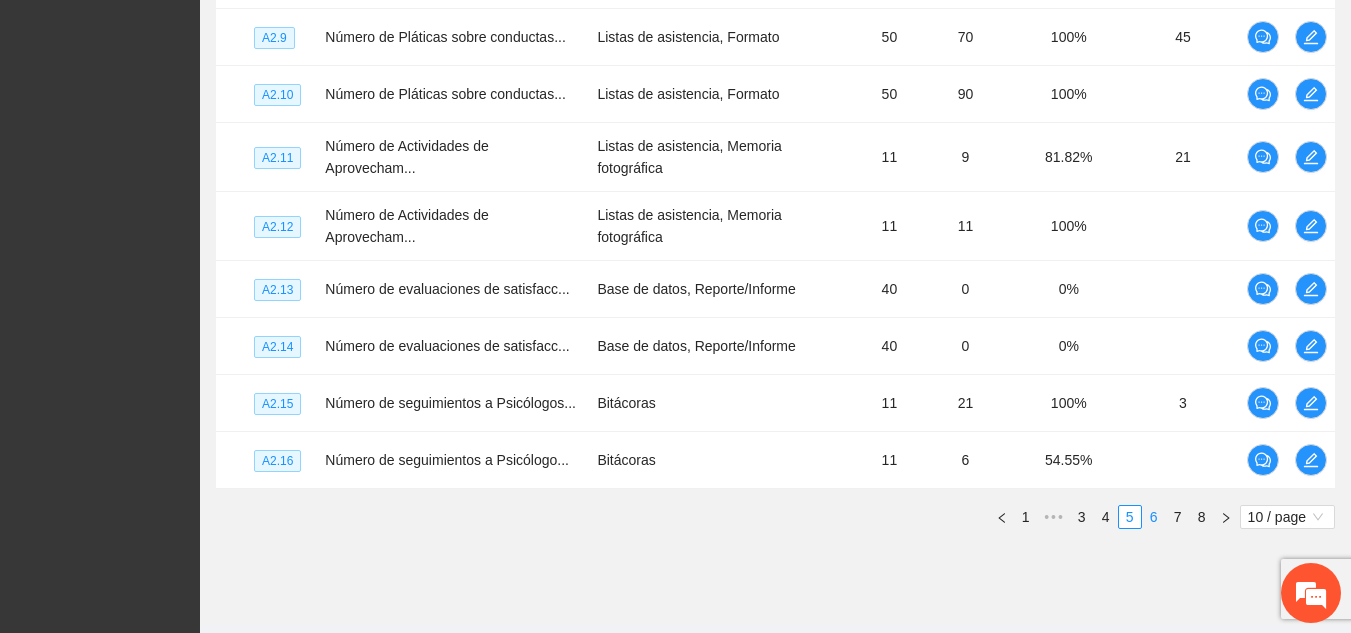 click on "6" at bounding box center [1154, 517] 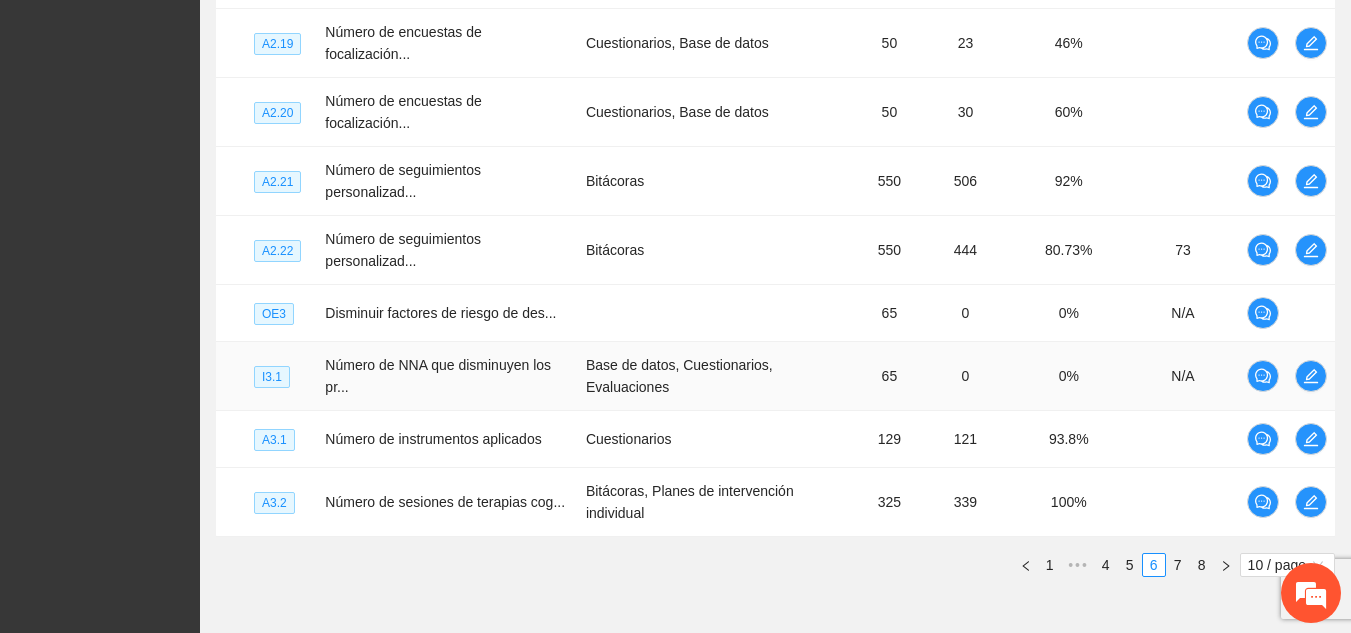 click on "65" at bounding box center [889, 376] 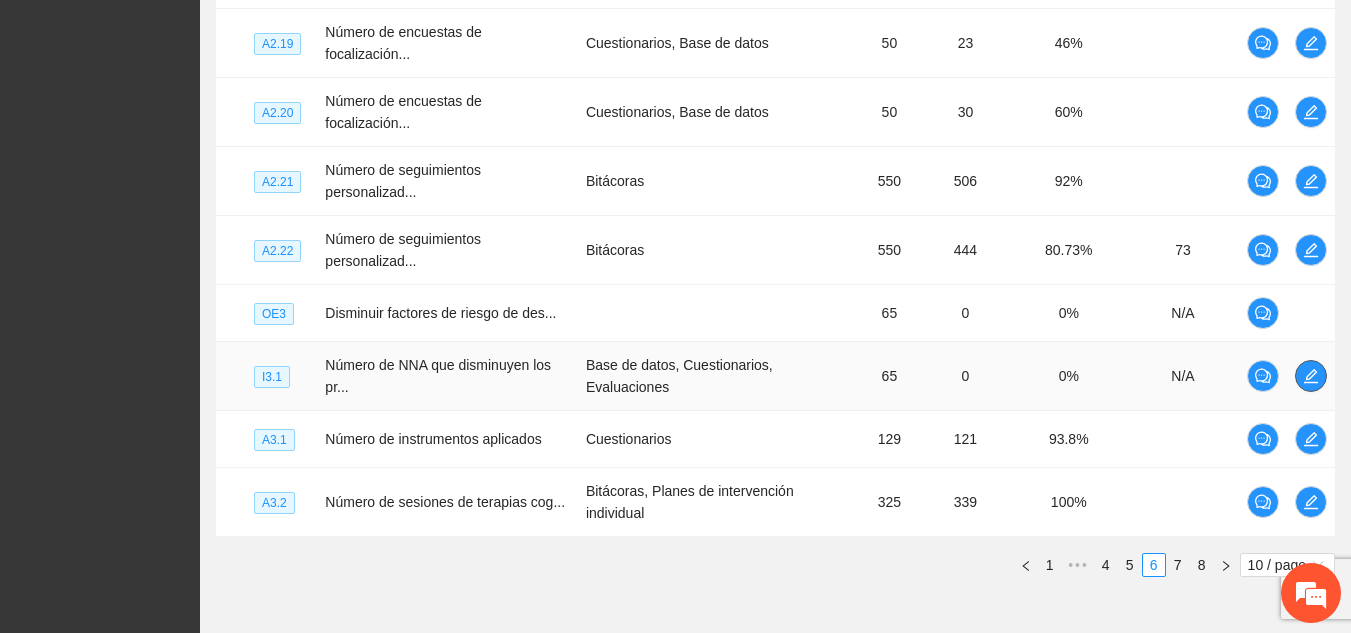 click 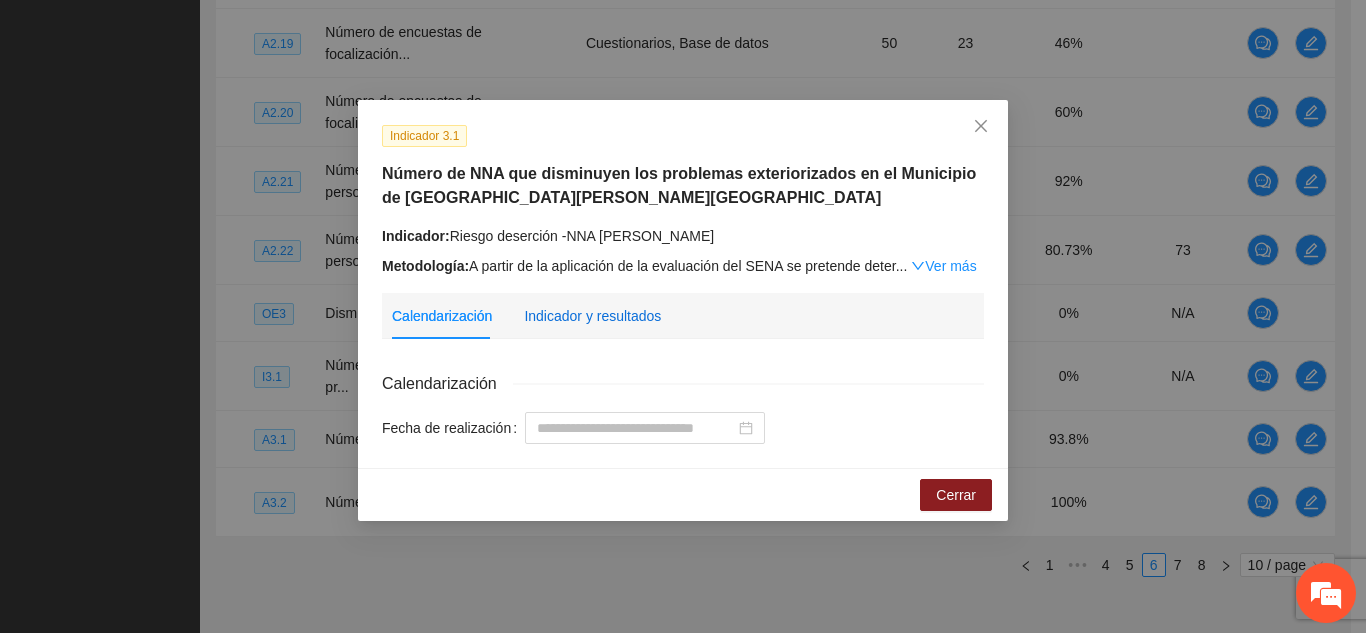 click on "Indicador y resultados" at bounding box center (592, 316) 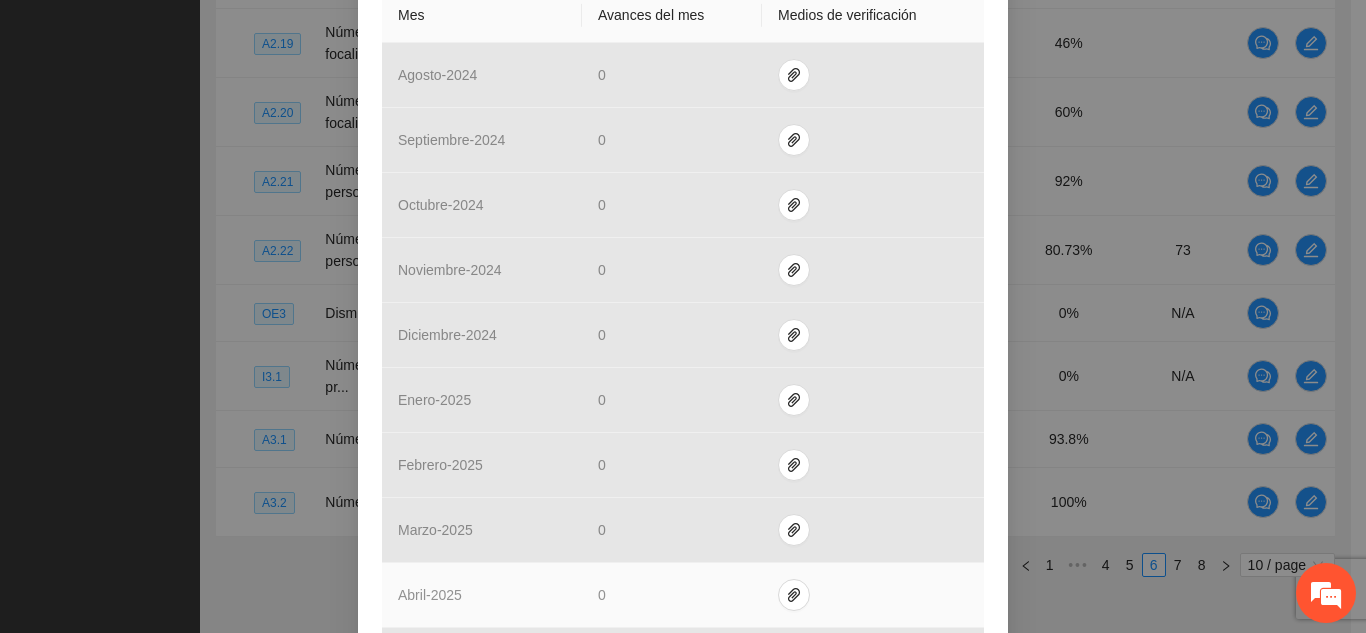 scroll, scrollTop: 498, scrollLeft: 0, axis: vertical 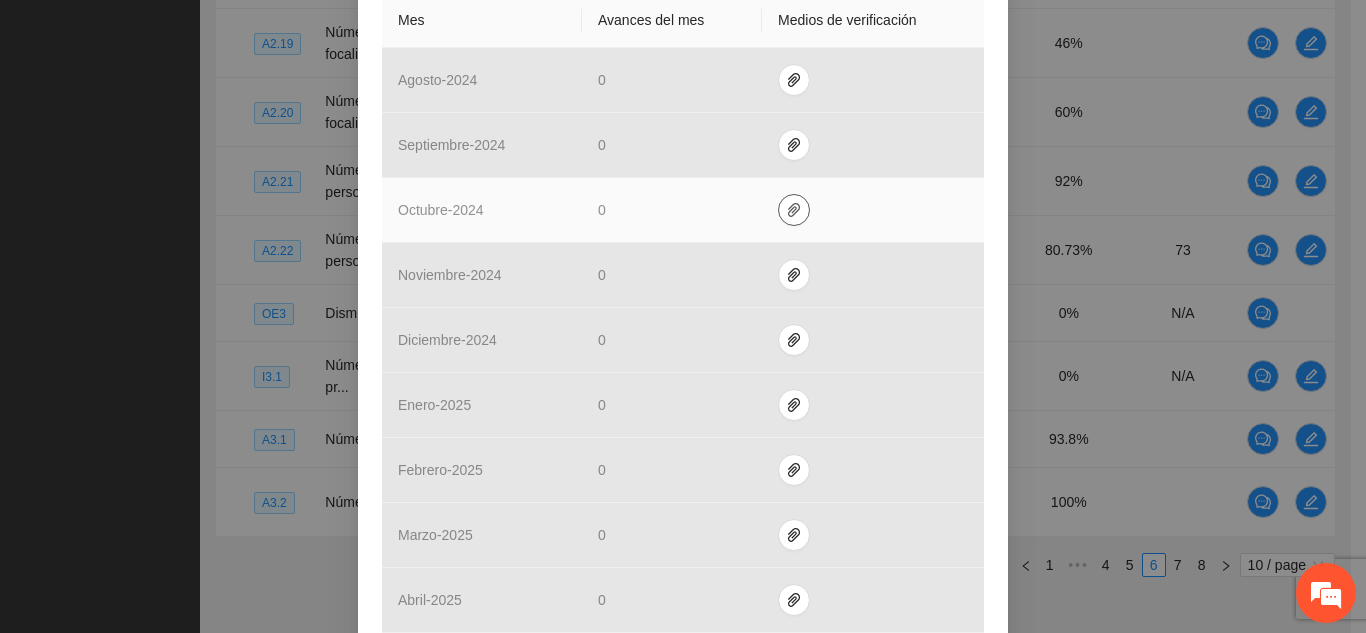 click at bounding box center (794, 210) 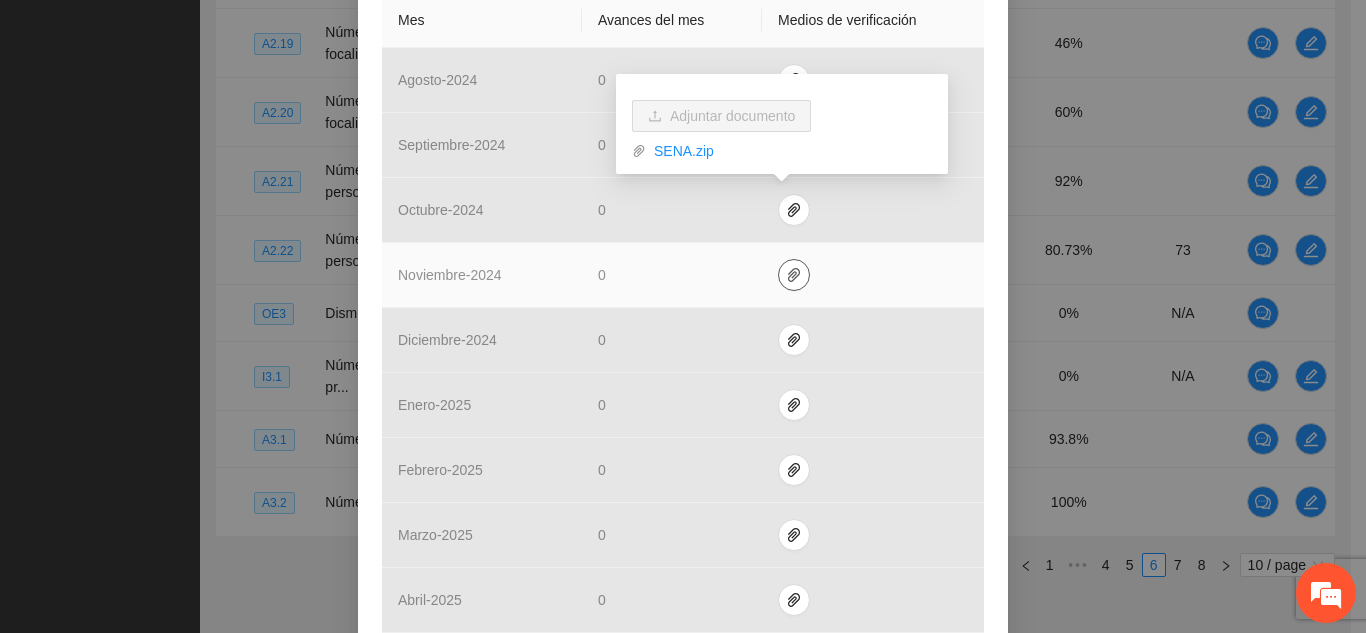 click at bounding box center [794, 275] 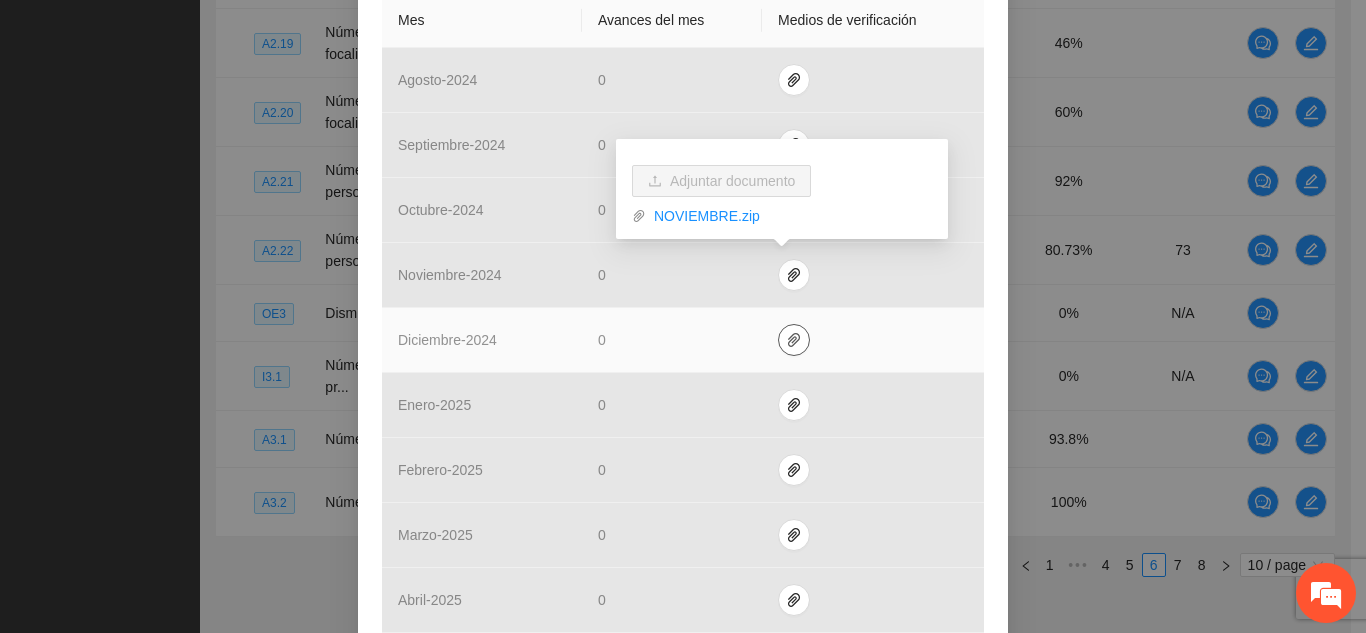 click at bounding box center (794, 340) 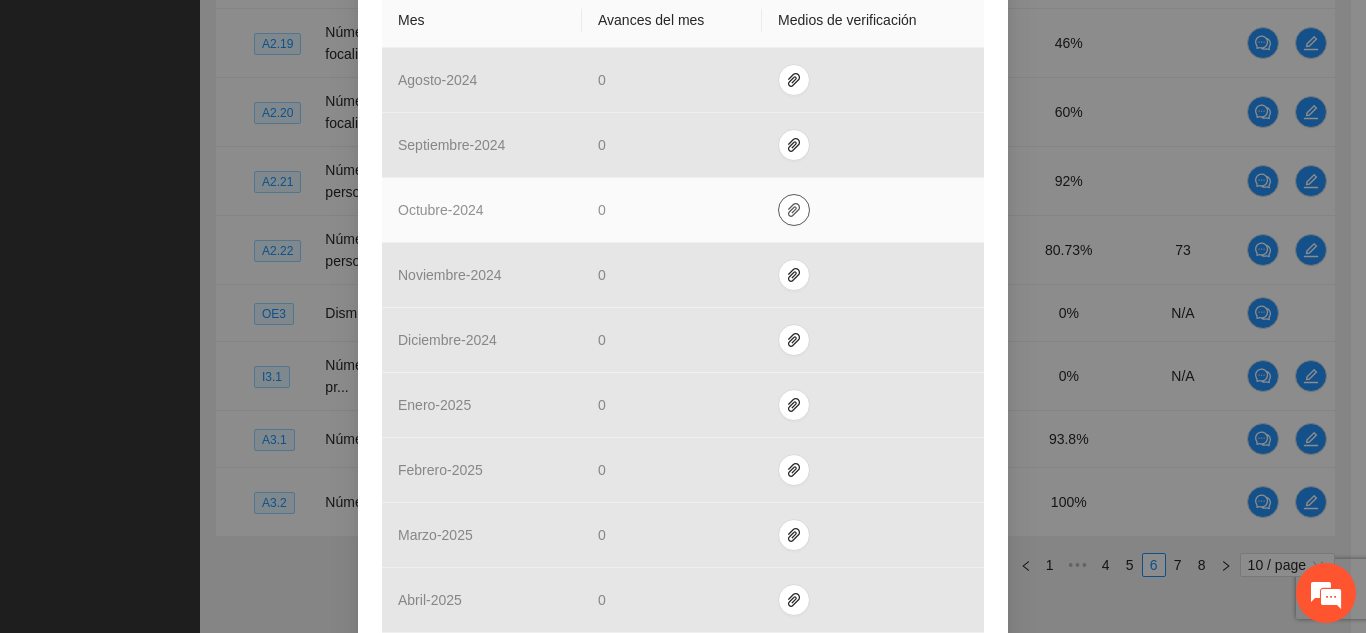 click 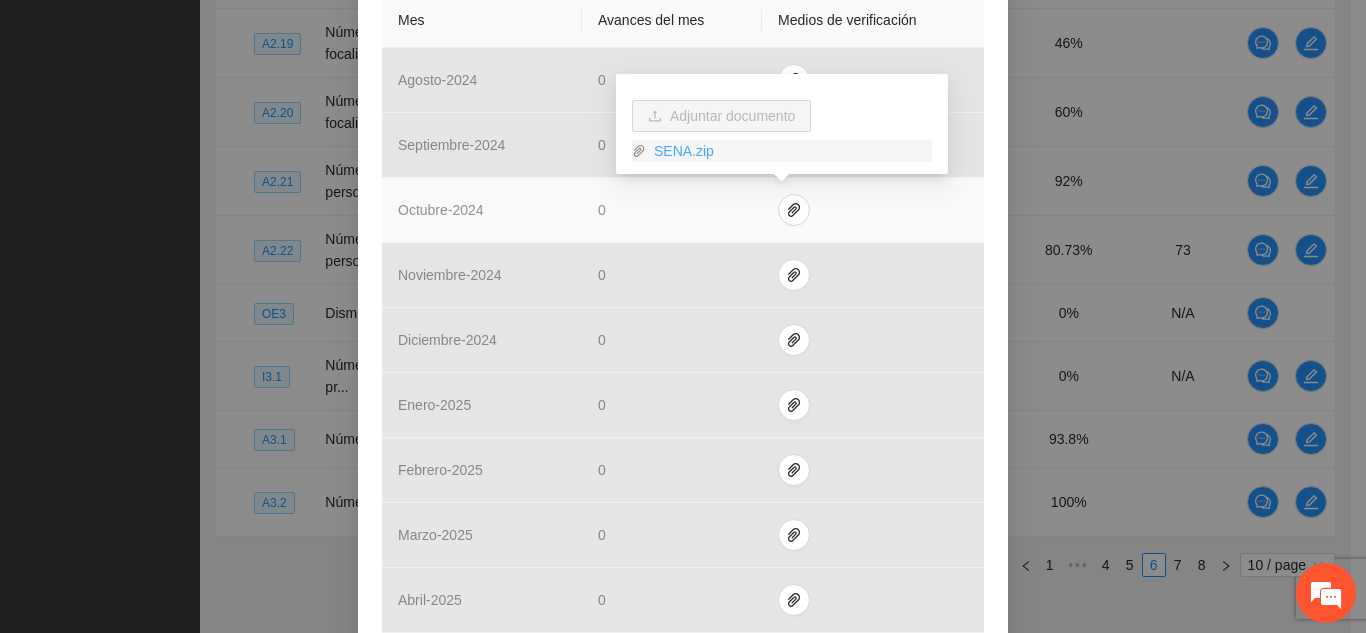 click on "SENA.zip" at bounding box center [789, 151] 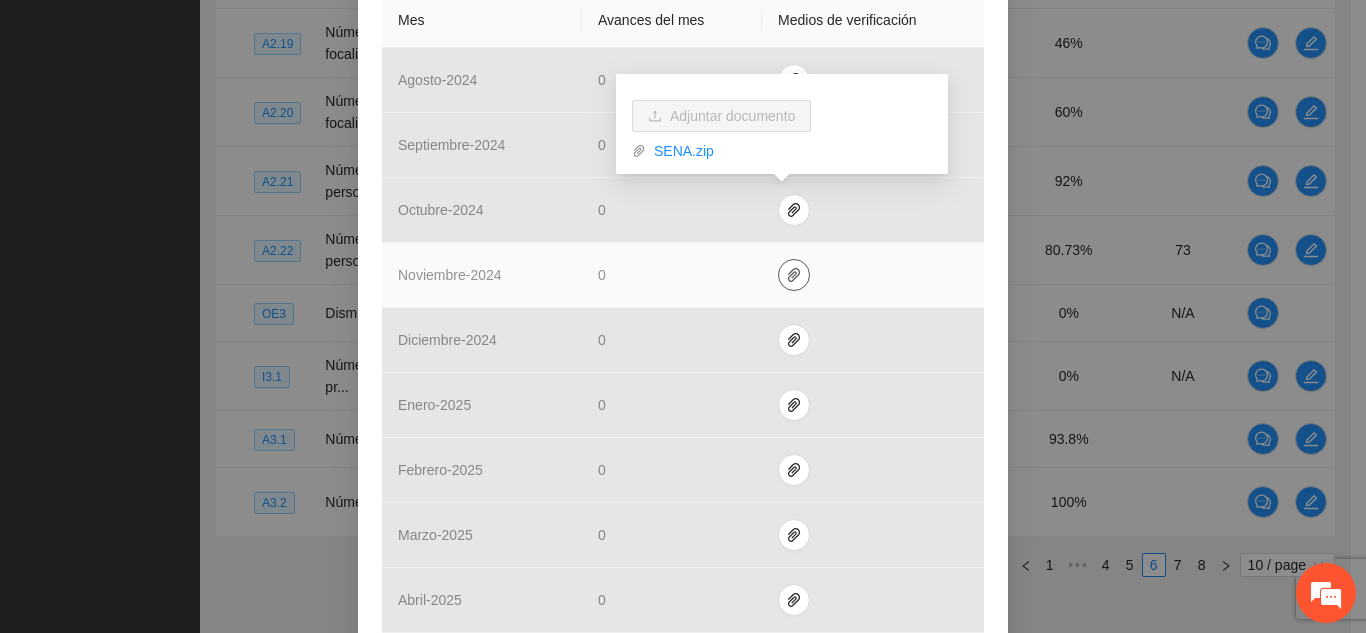 click 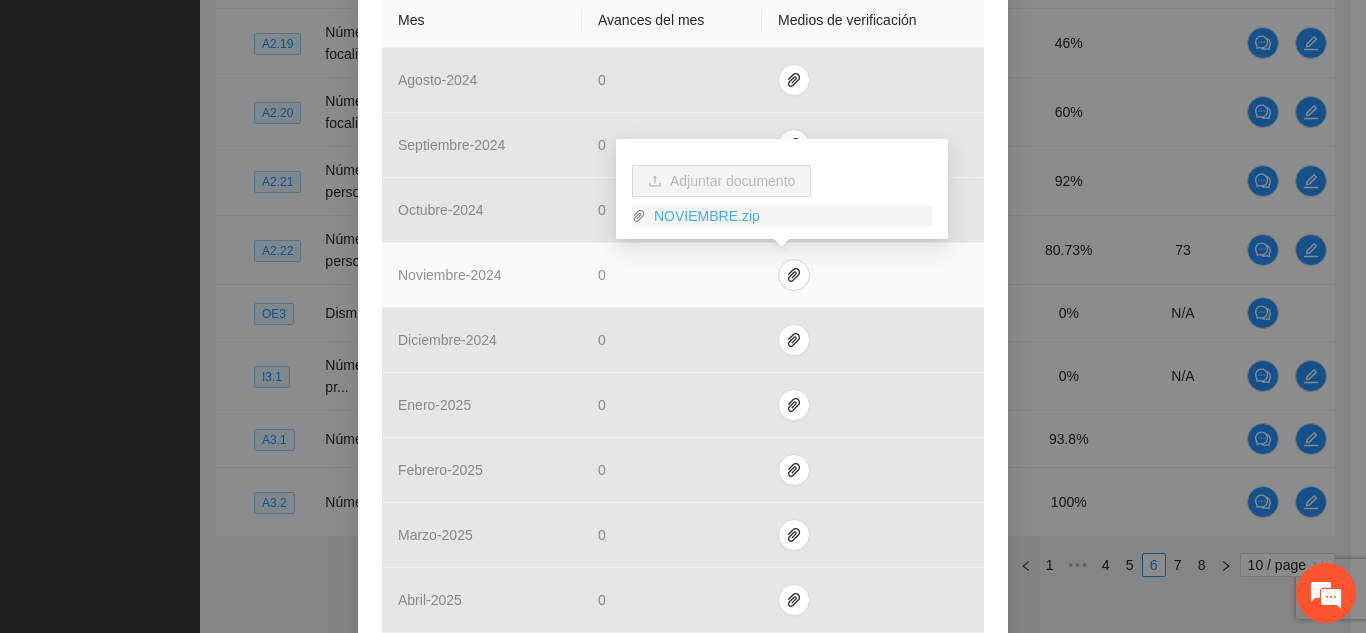 click on "NOVIEMBRE.zip" at bounding box center [789, 216] 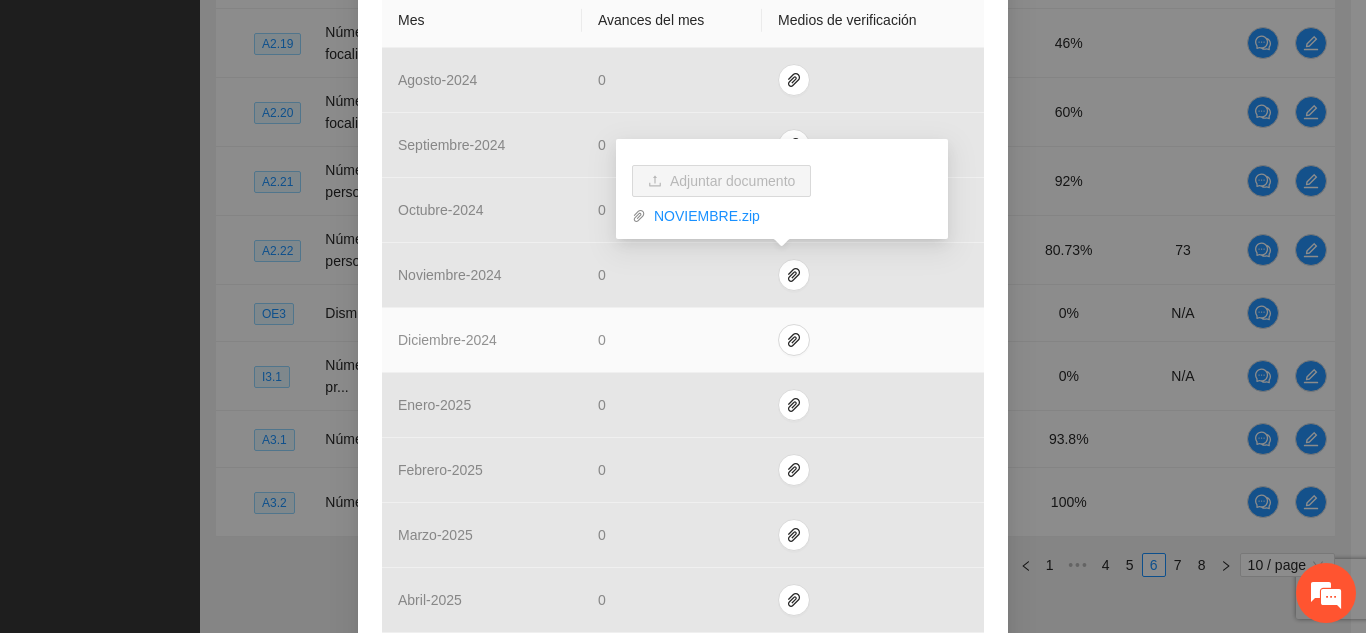 click on "0" at bounding box center (672, 340) 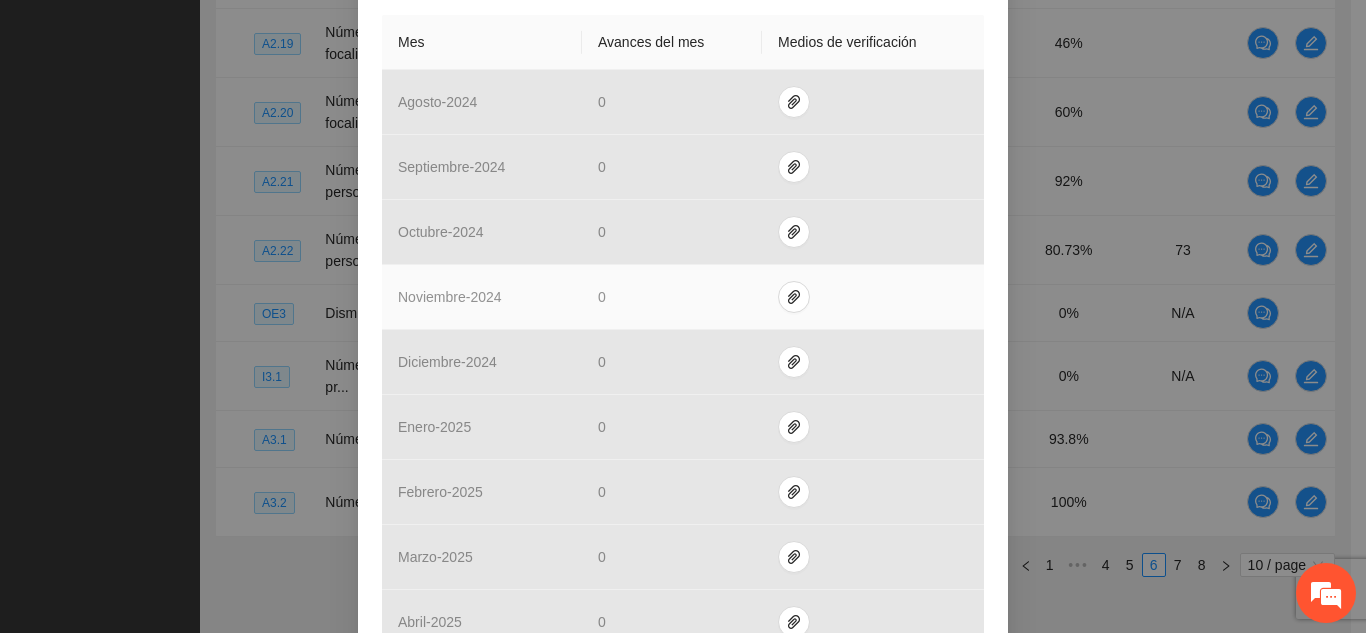 scroll, scrollTop: 477, scrollLeft: 0, axis: vertical 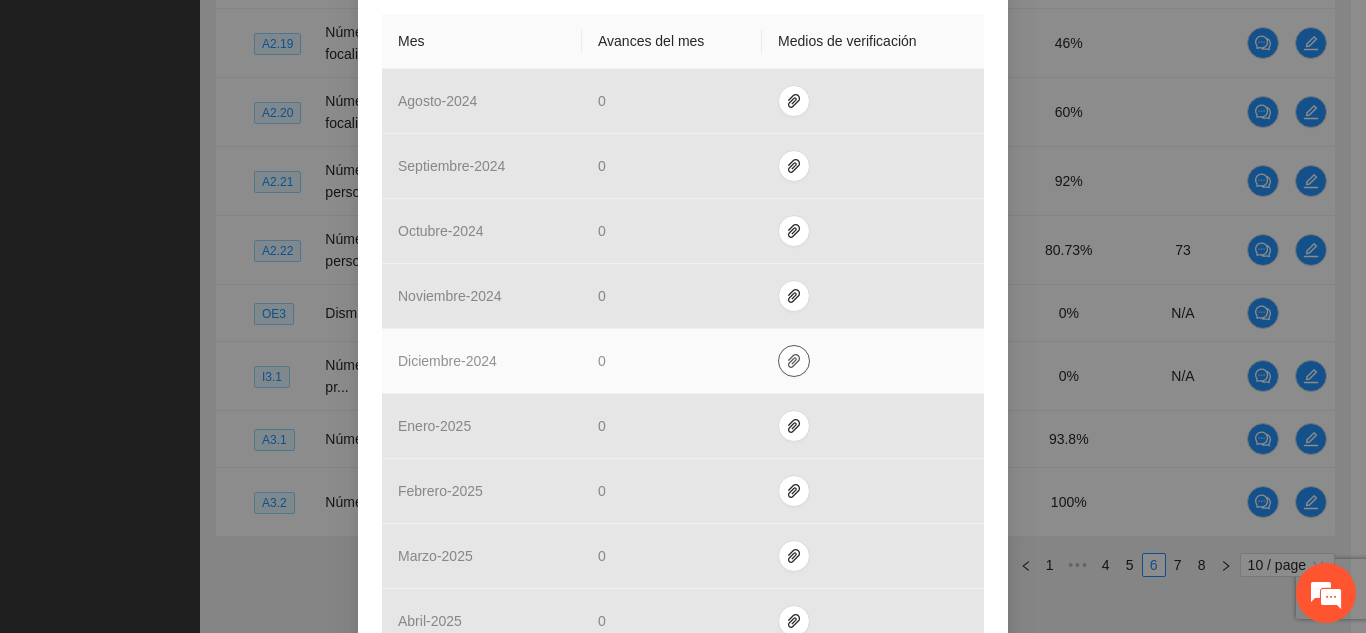 click 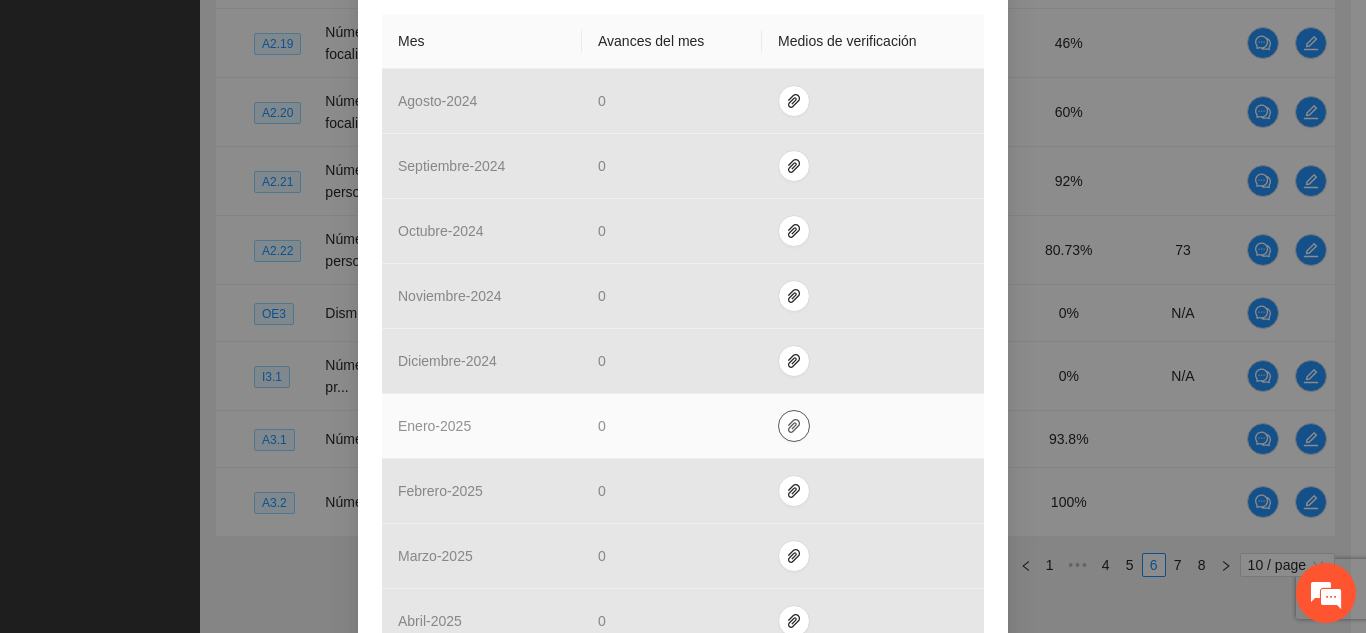 click 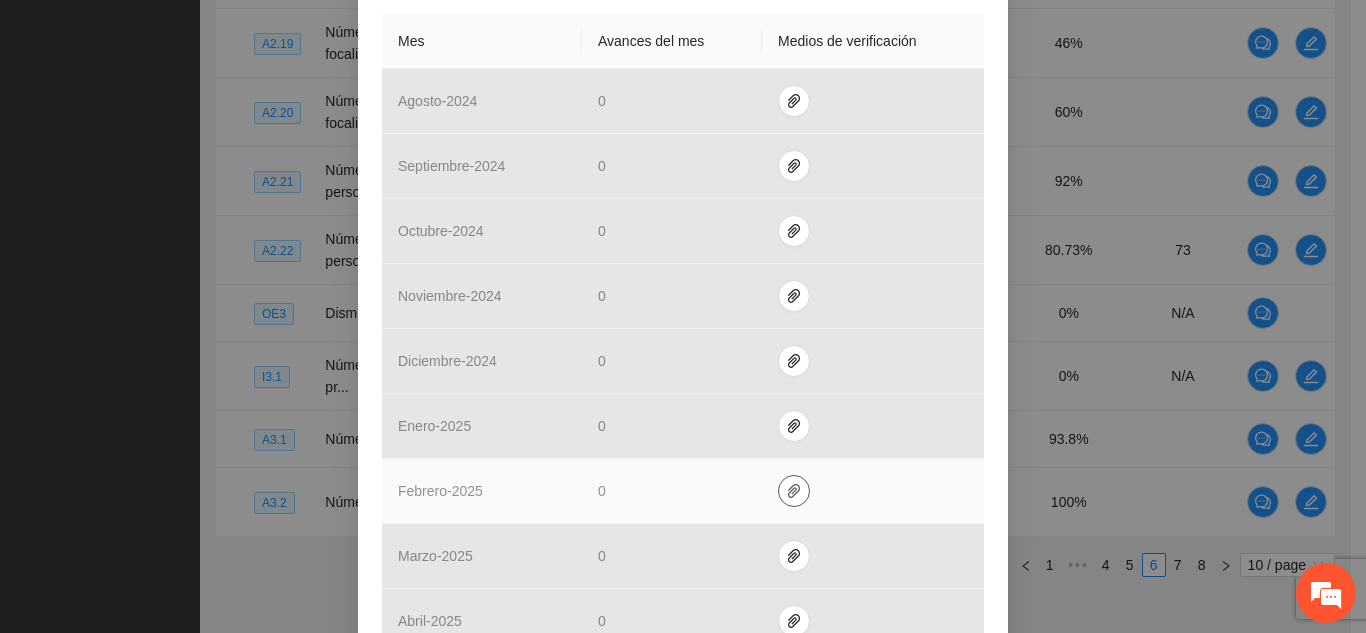 click at bounding box center [794, 491] 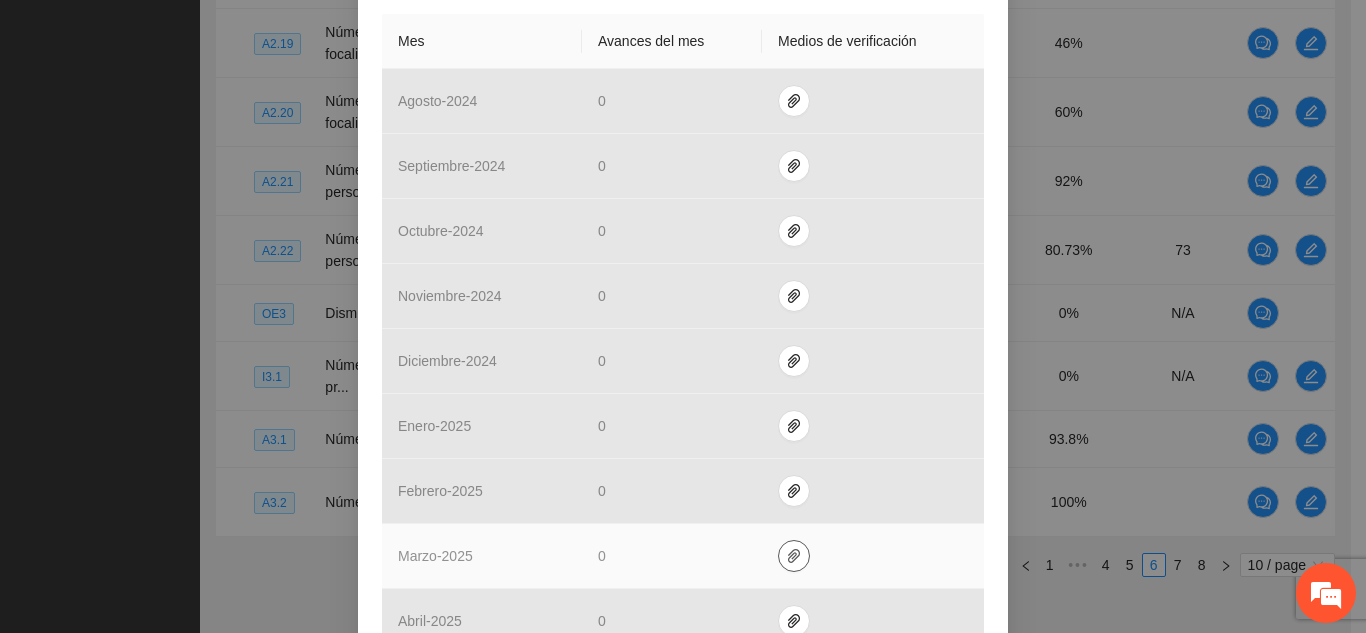 click 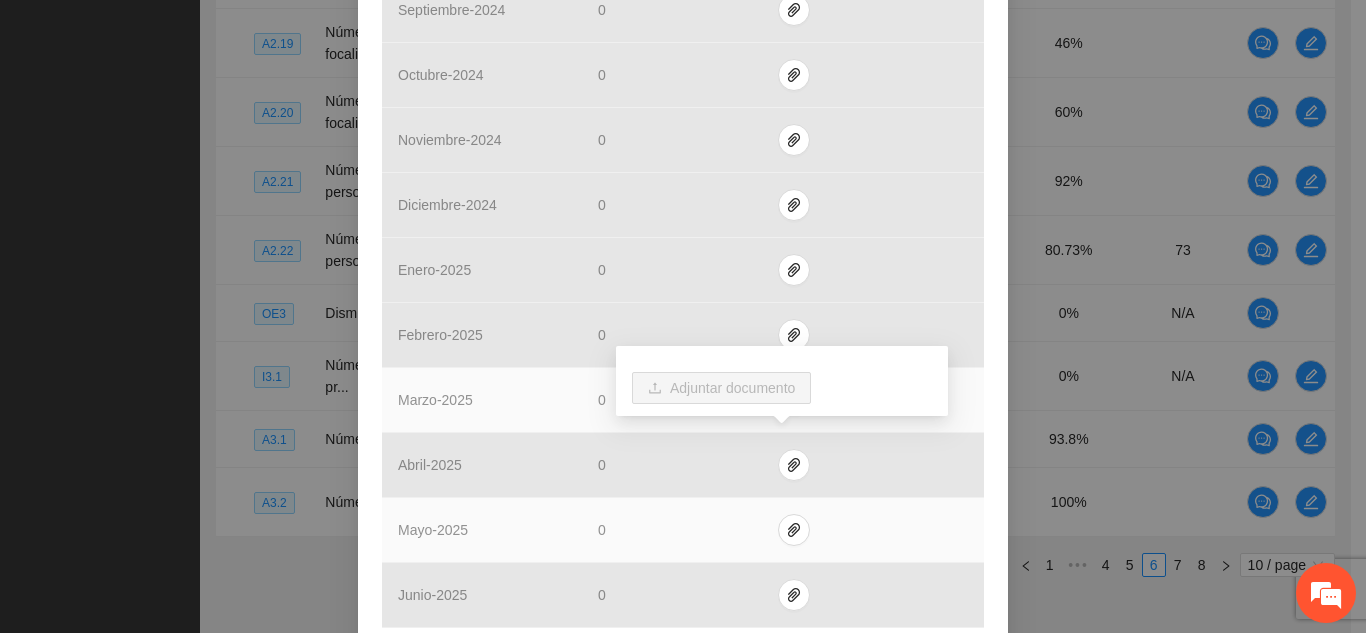 scroll, scrollTop: 636, scrollLeft: 0, axis: vertical 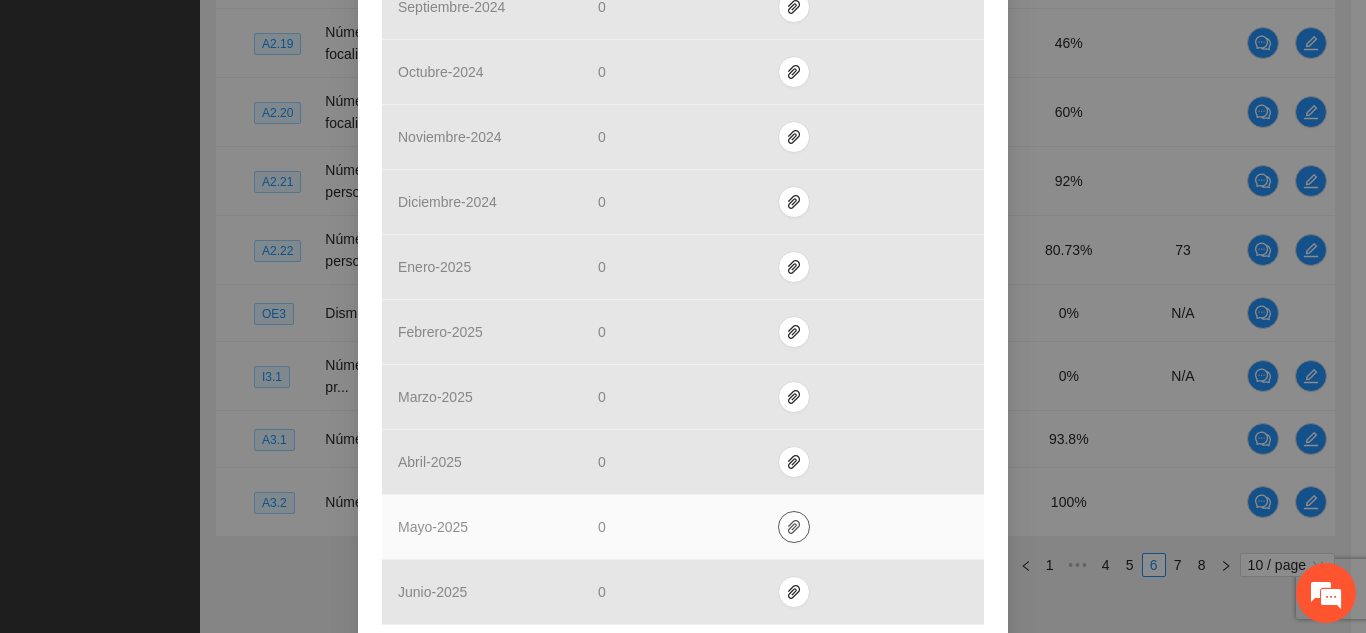 click 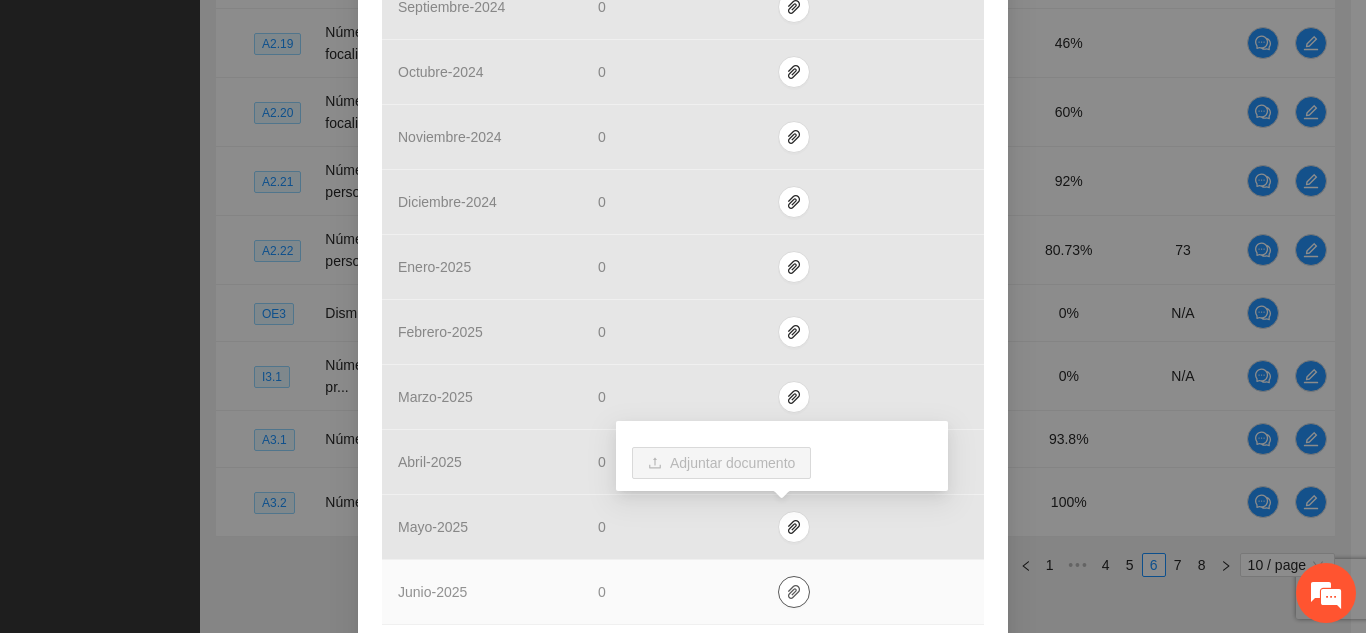 click 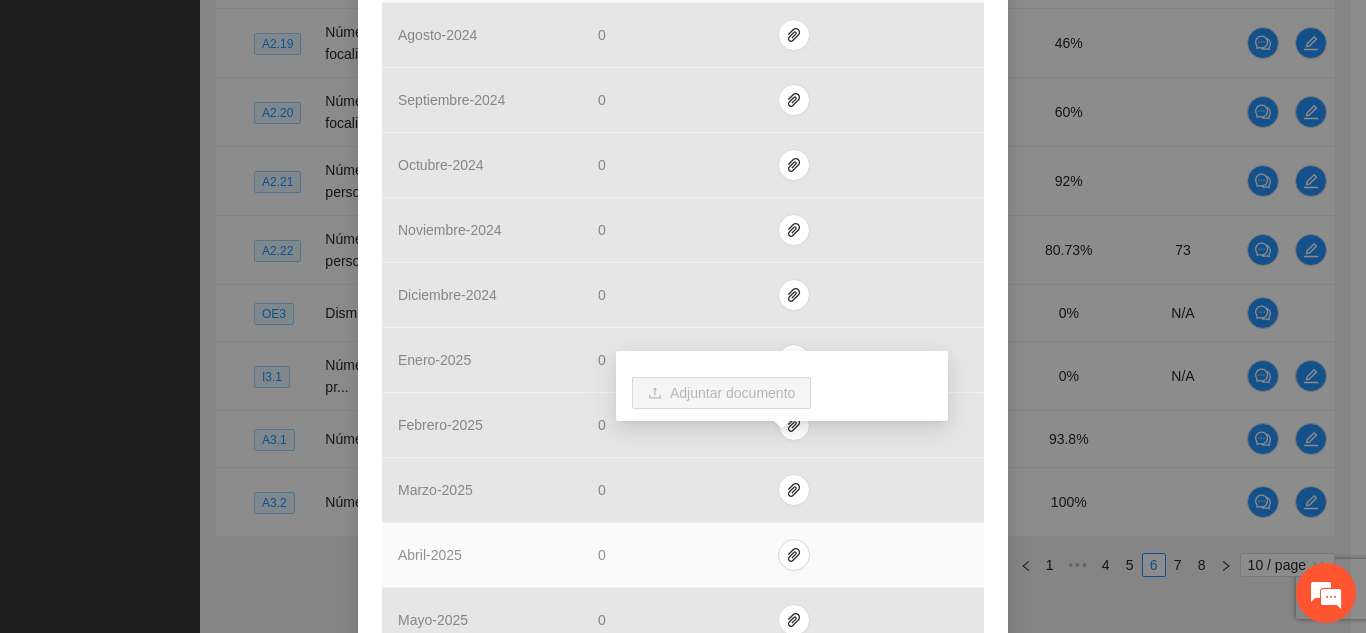 scroll, scrollTop: 537, scrollLeft: 0, axis: vertical 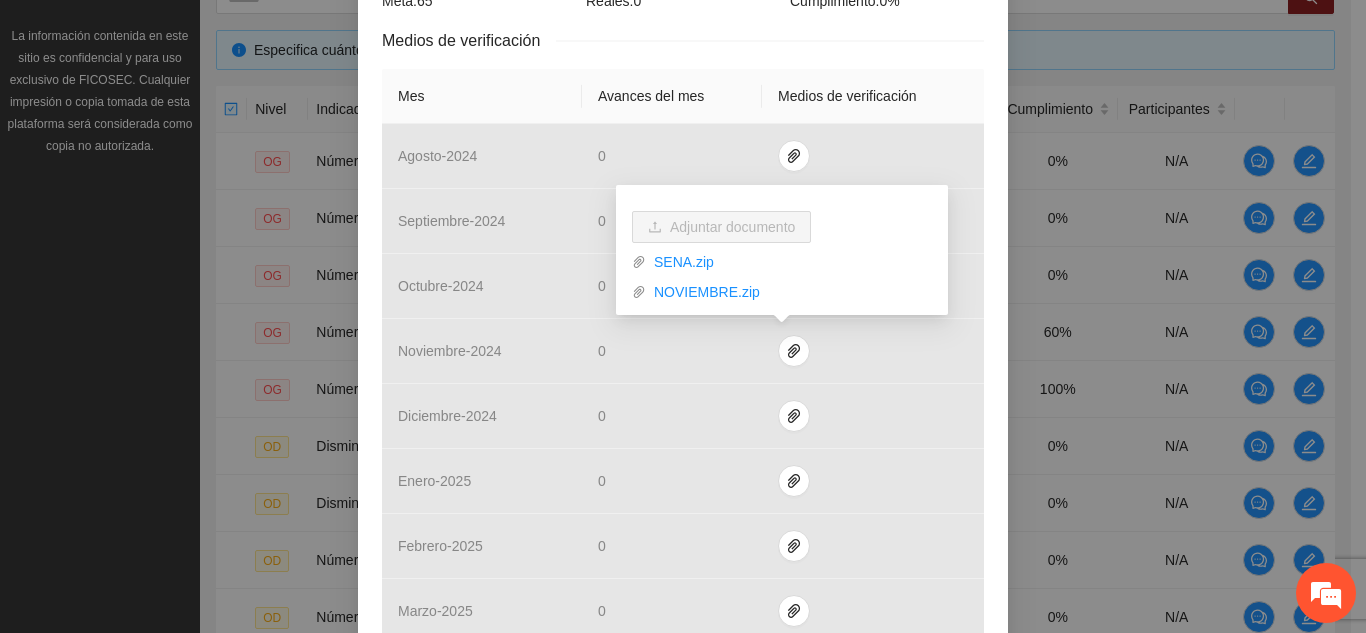 click on "Medios de verificación" at bounding box center [873, 96] 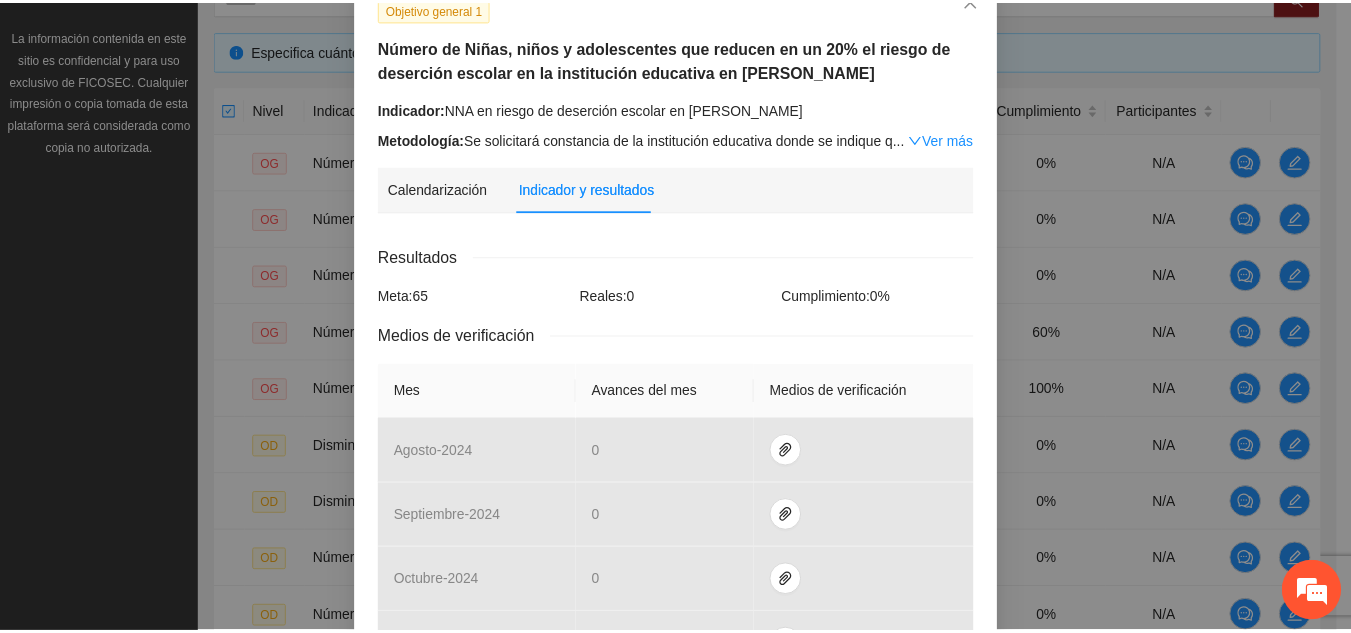 scroll, scrollTop: 0, scrollLeft: 0, axis: both 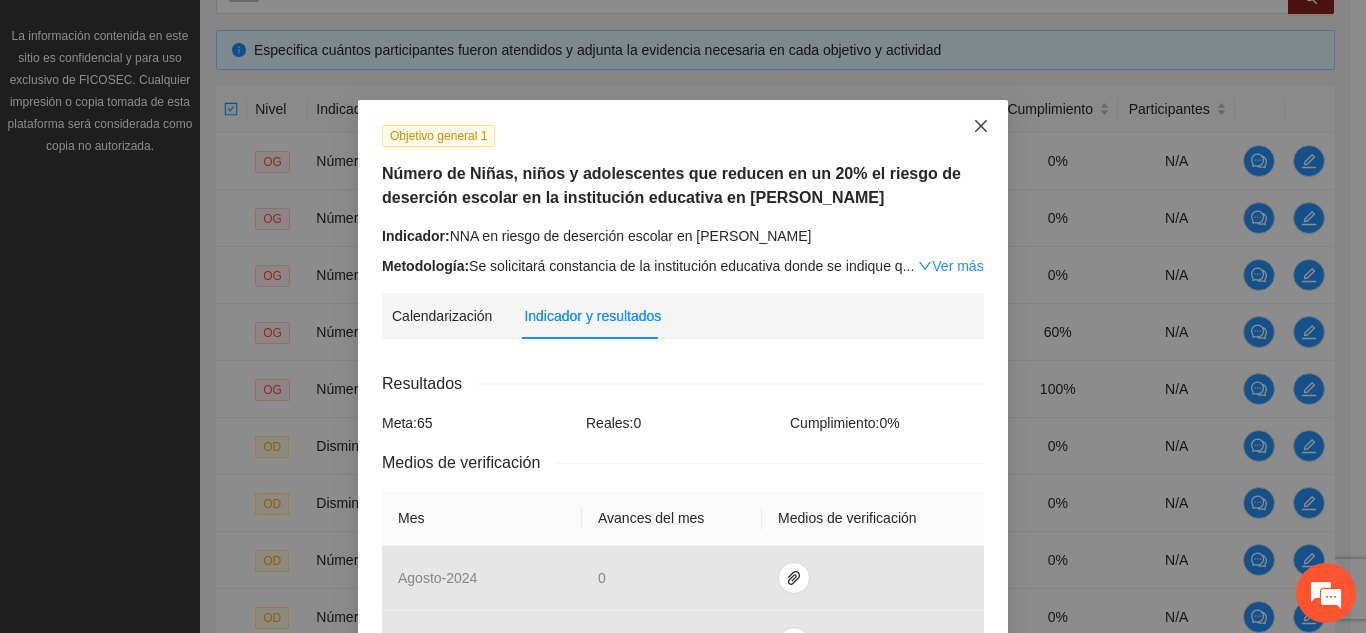 click 